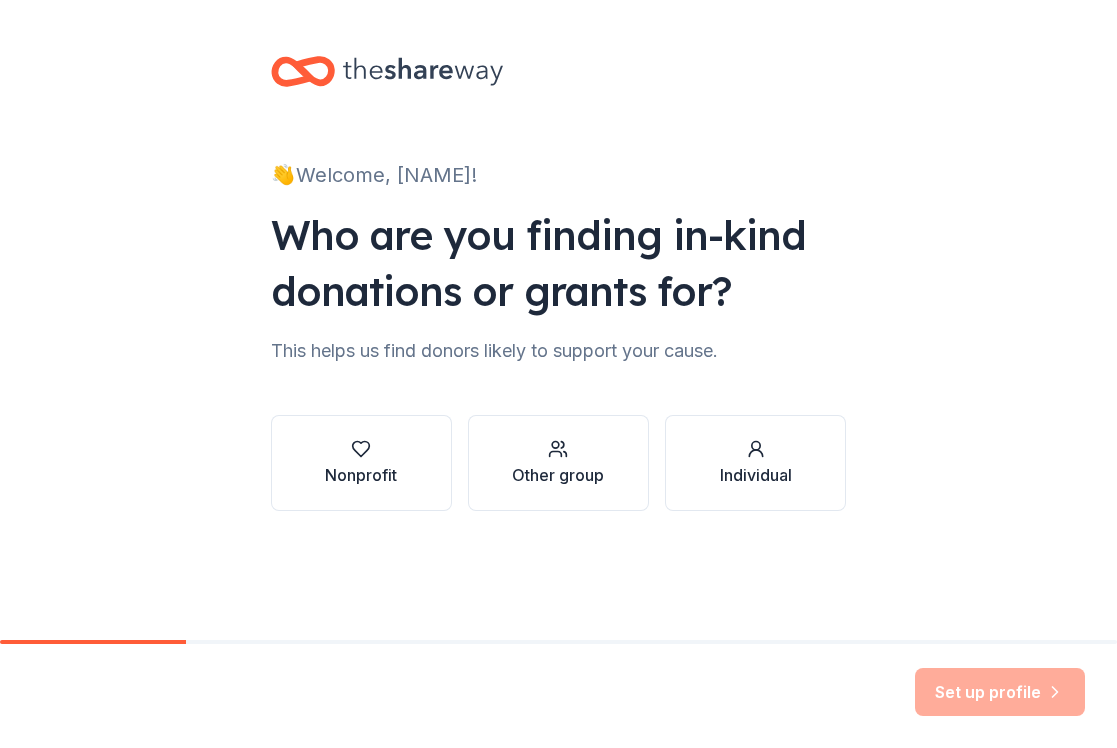 scroll, scrollTop: 0, scrollLeft: 0, axis: both 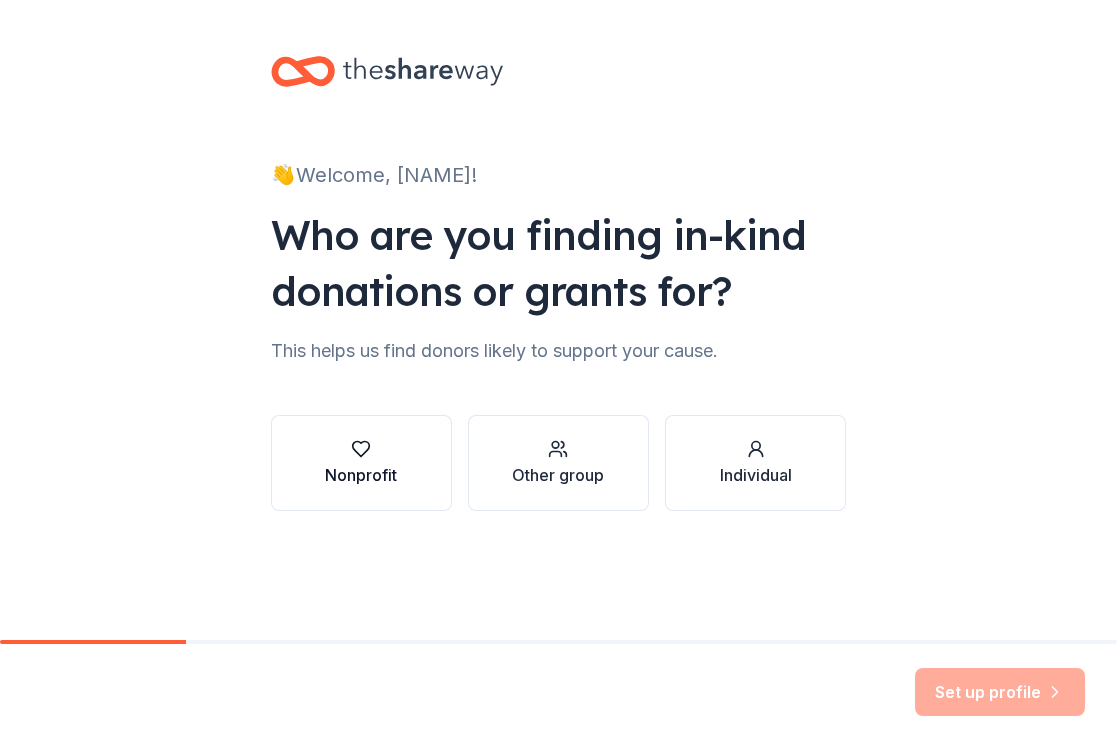 click at bounding box center [361, 449] 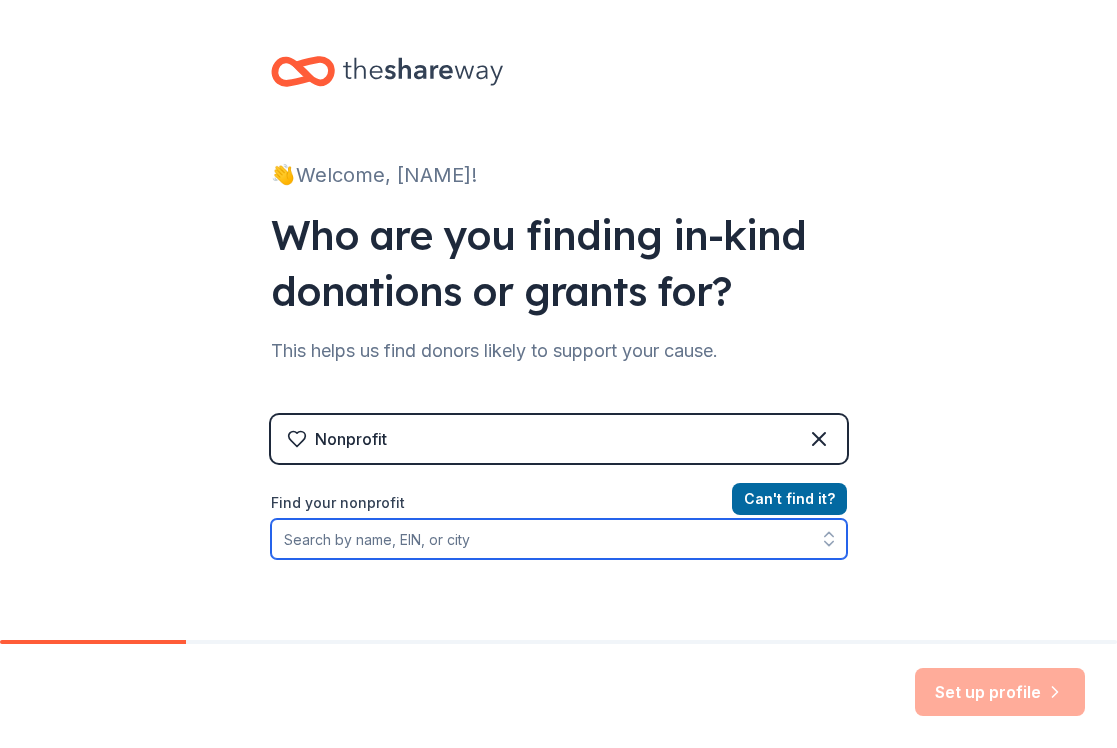 click on "Find your nonprofit" at bounding box center [559, 539] 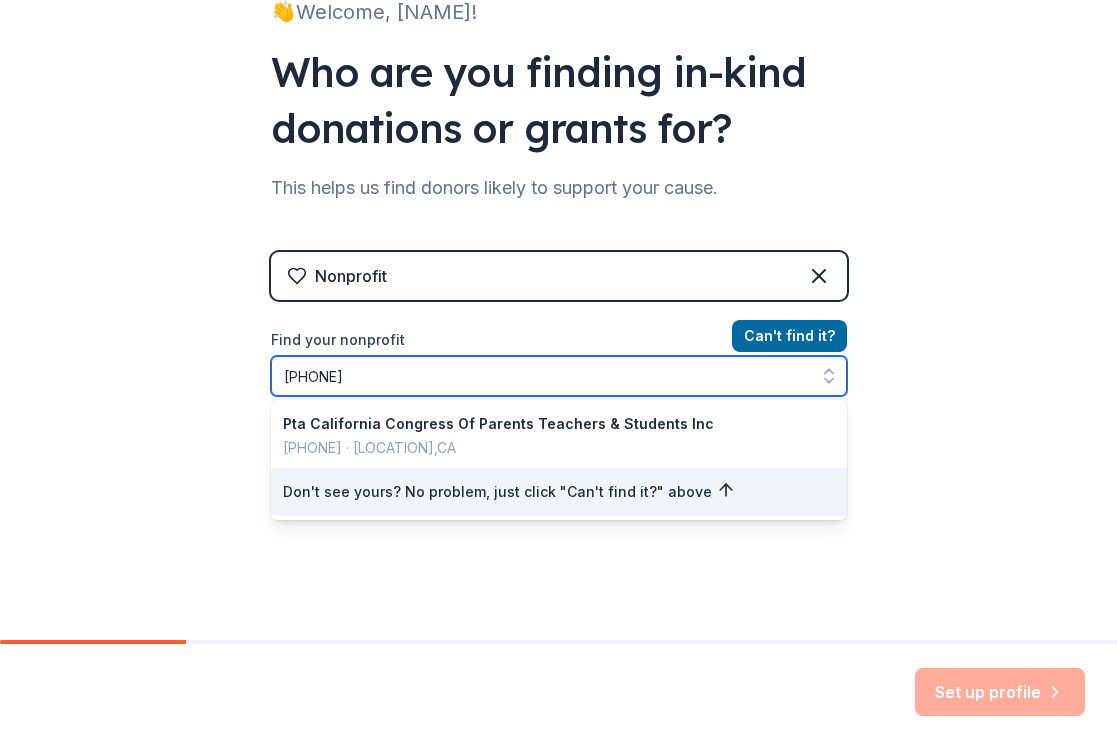scroll, scrollTop: 186, scrollLeft: 0, axis: vertical 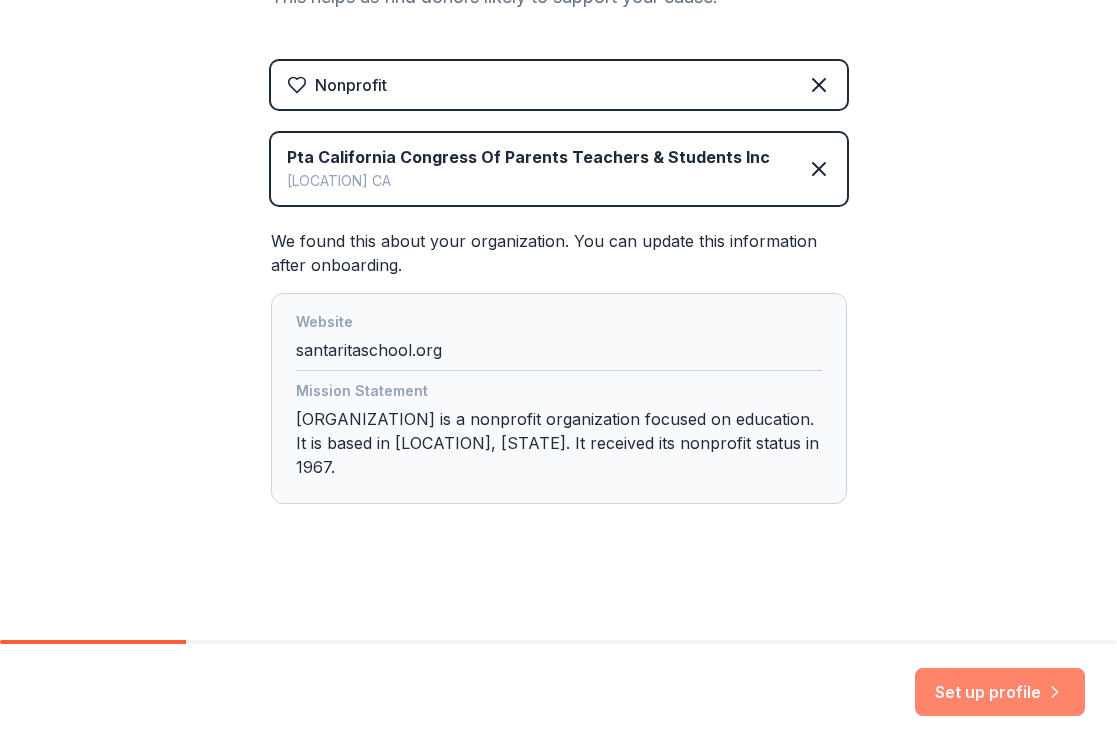 click on "Set up profile" at bounding box center (1000, 692) 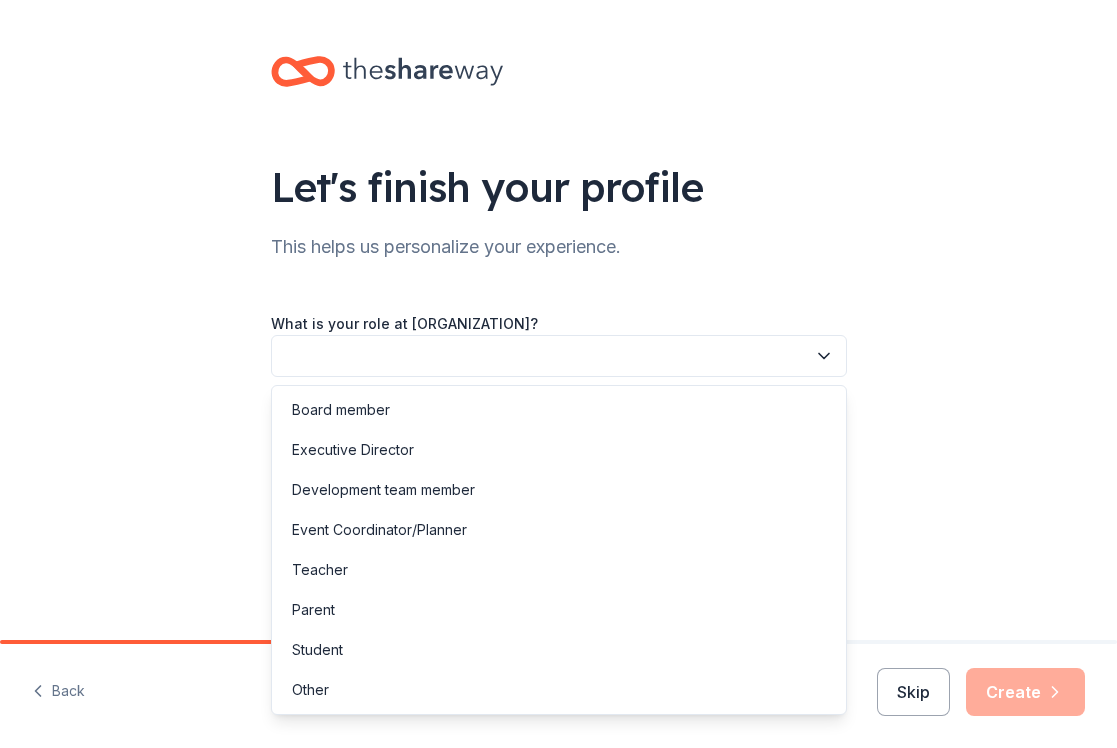 click at bounding box center [559, 356] 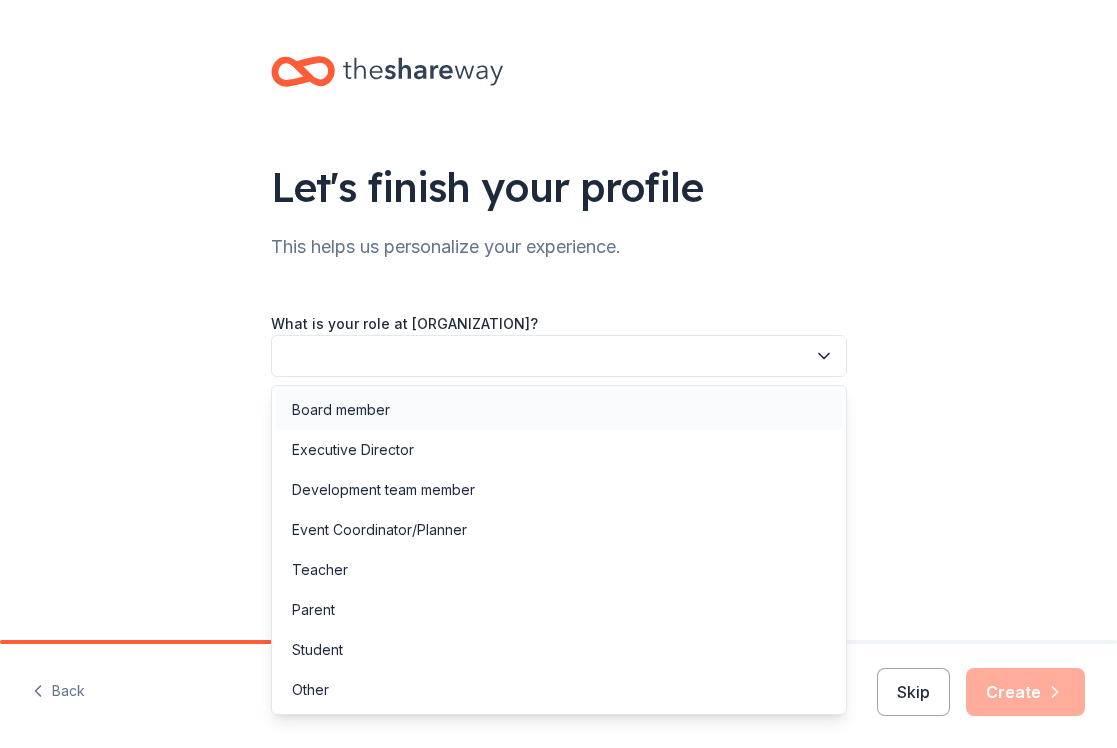 click on "Board member" at bounding box center [559, 410] 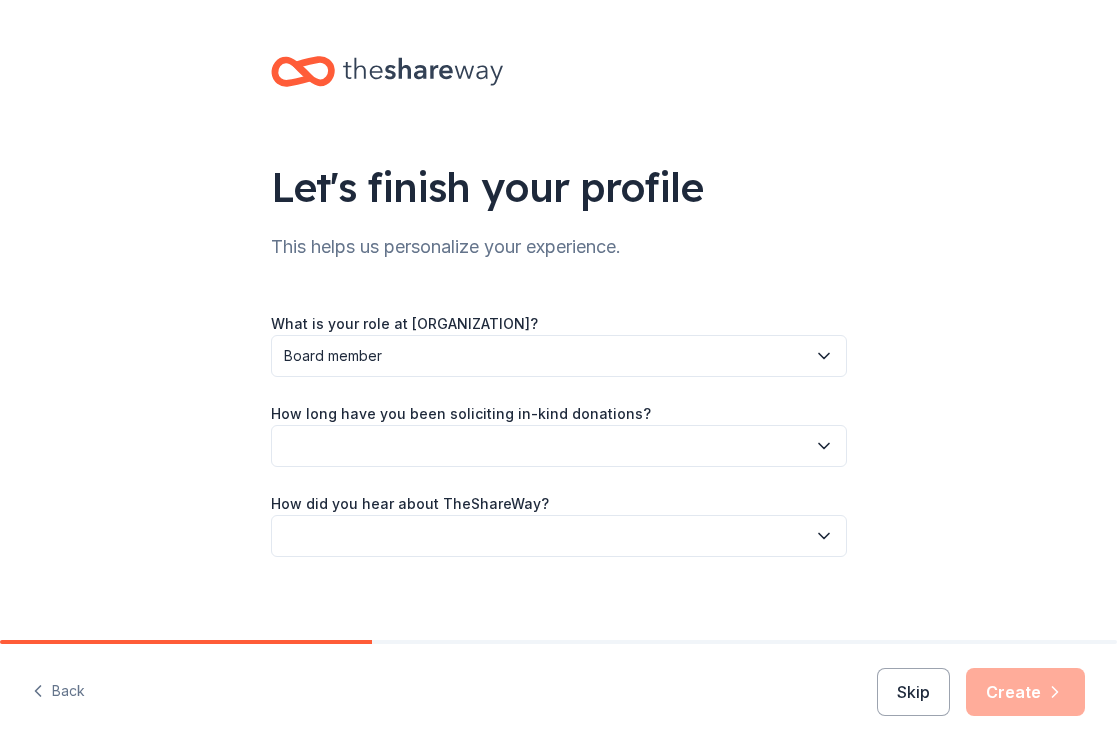 click at bounding box center [559, 446] 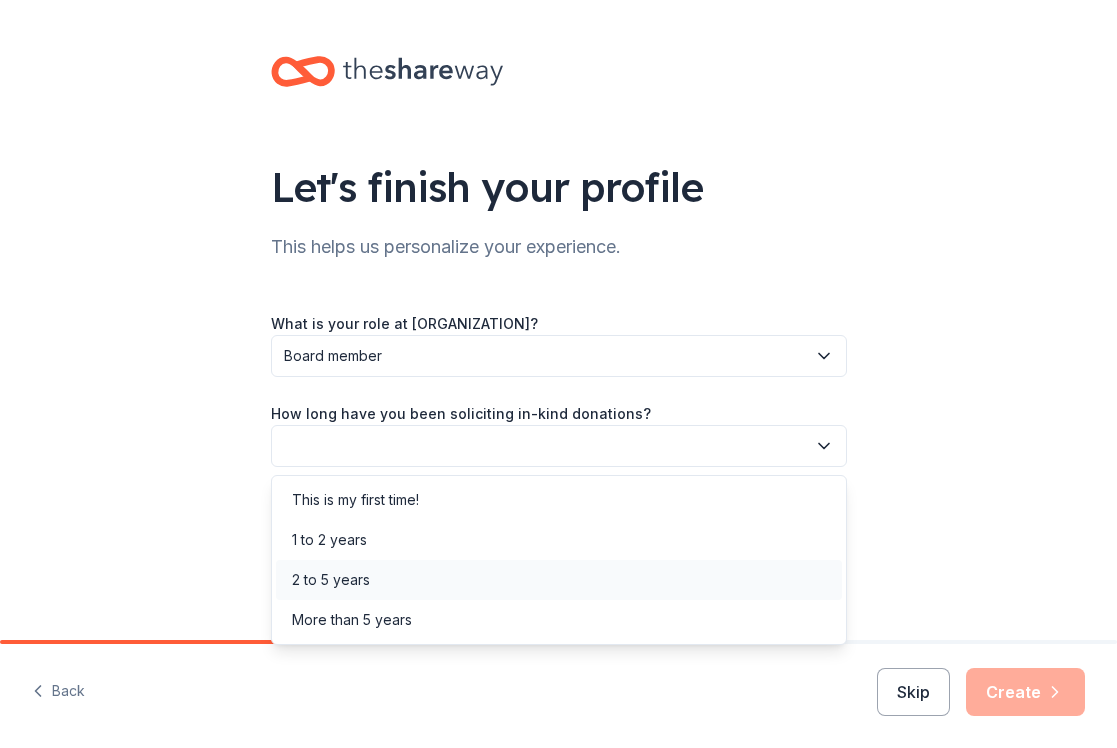 click on "2 to 5 years" at bounding box center [559, 580] 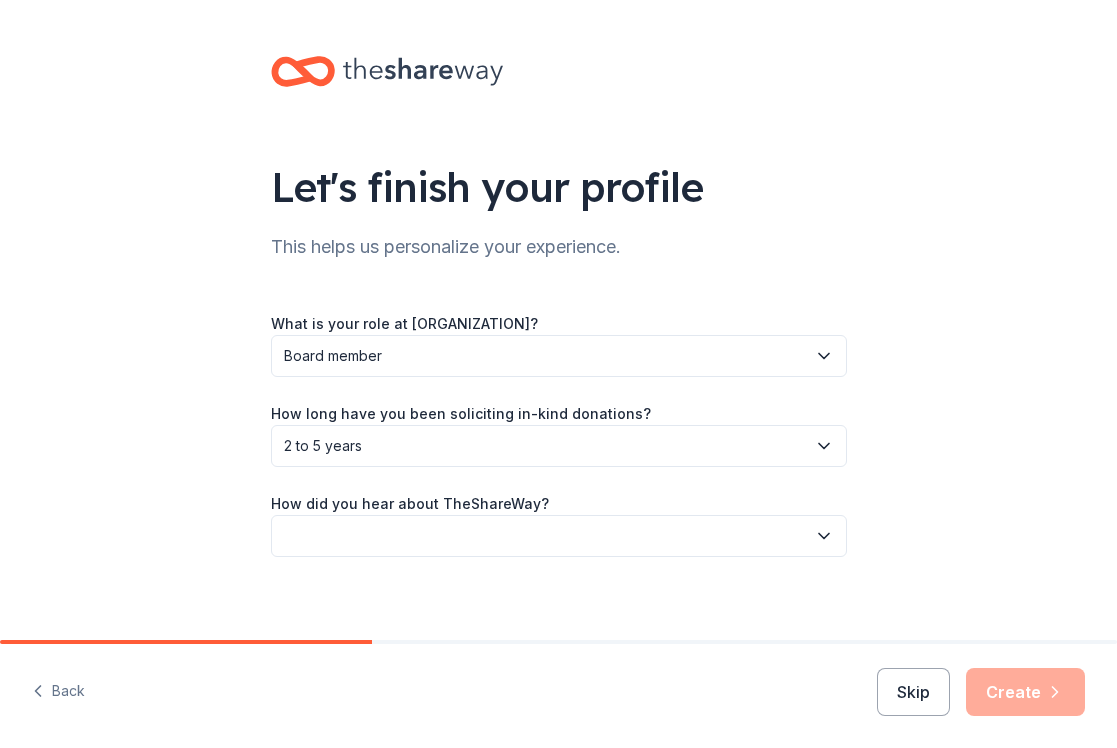 scroll, scrollTop: 13, scrollLeft: 0, axis: vertical 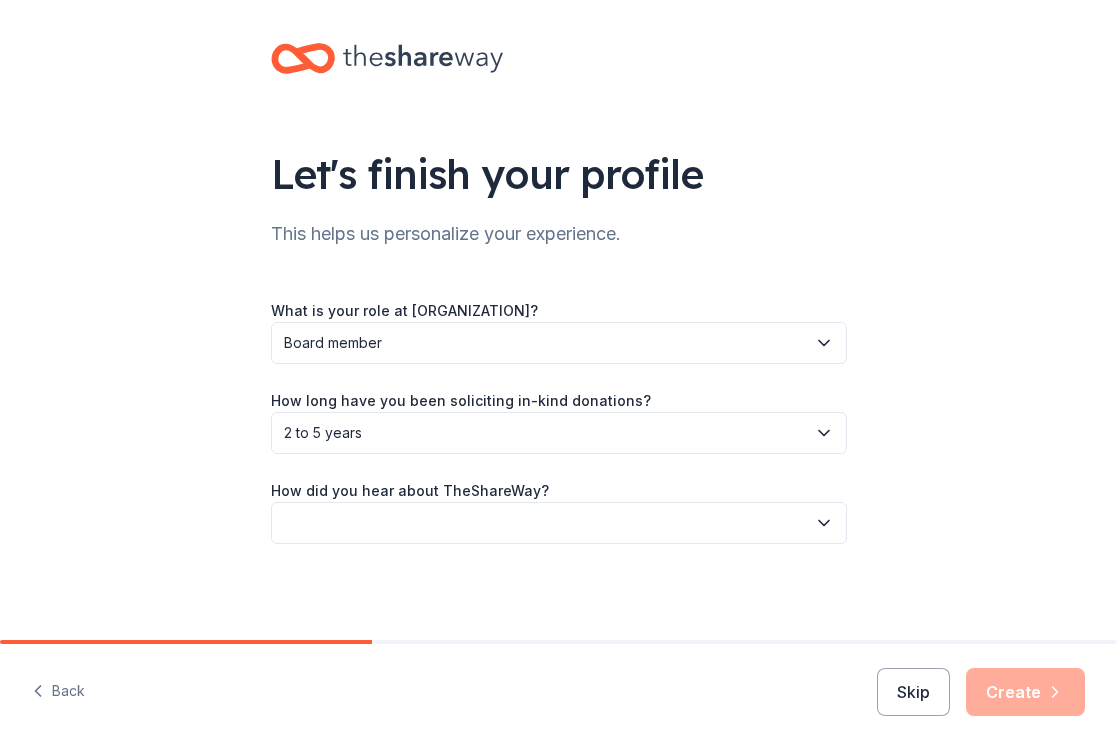 click at bounding box center (559, 523) 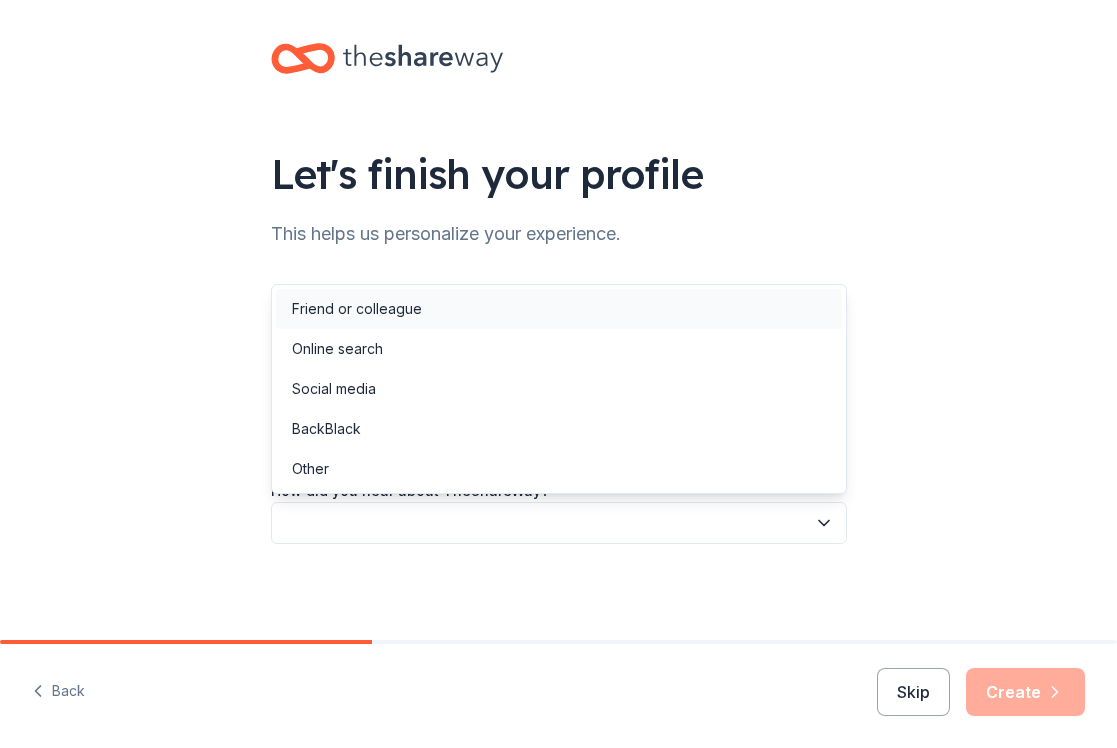 click on "Friend or colleague" at bounding box center (559, 309) 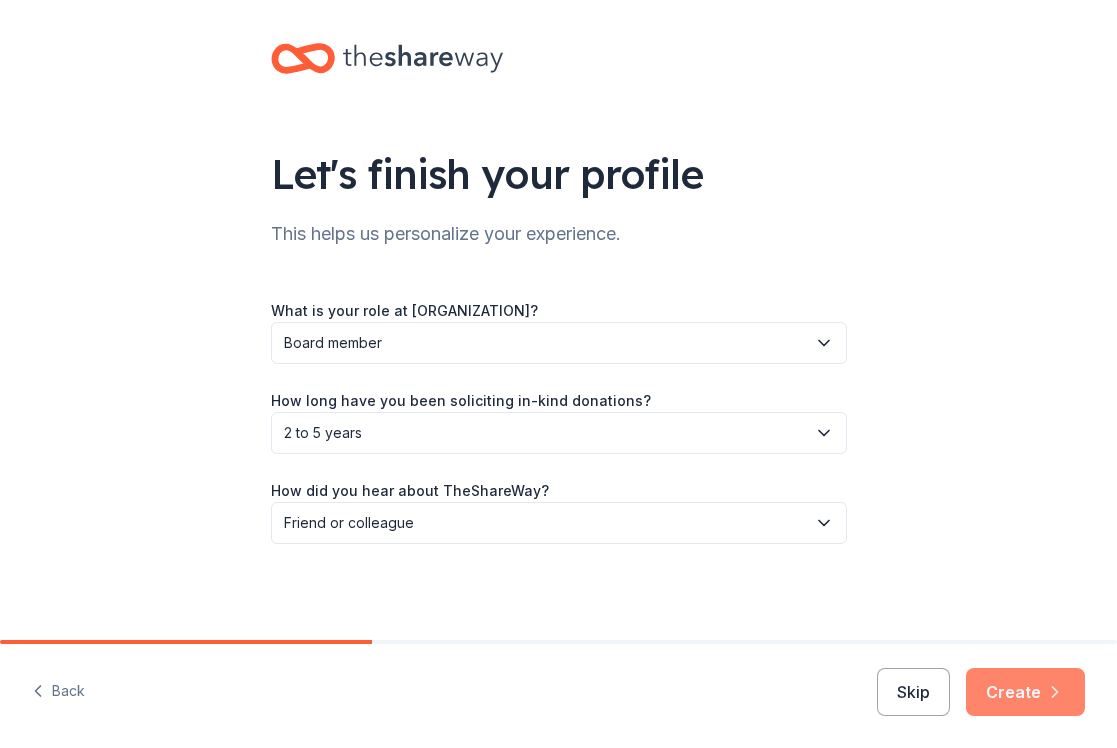 click on "Create" at bounding box center (1025, 692) 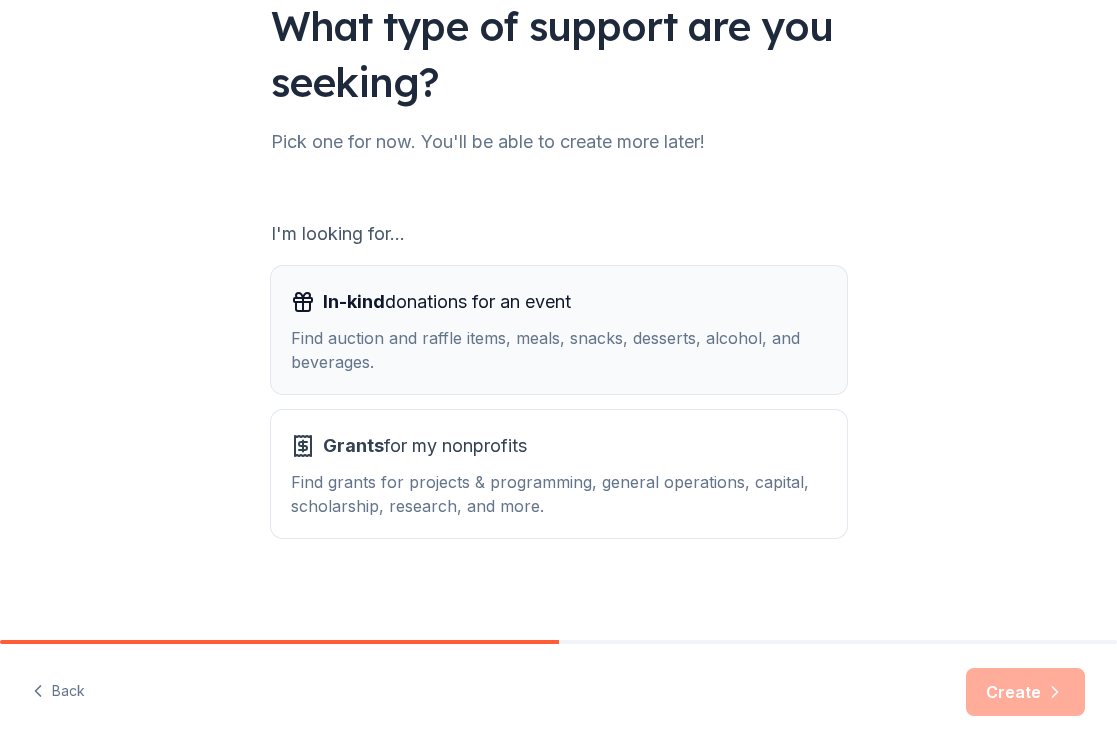 scroll, scrollTop: 167, scrollLeft: 0, axis: vertical 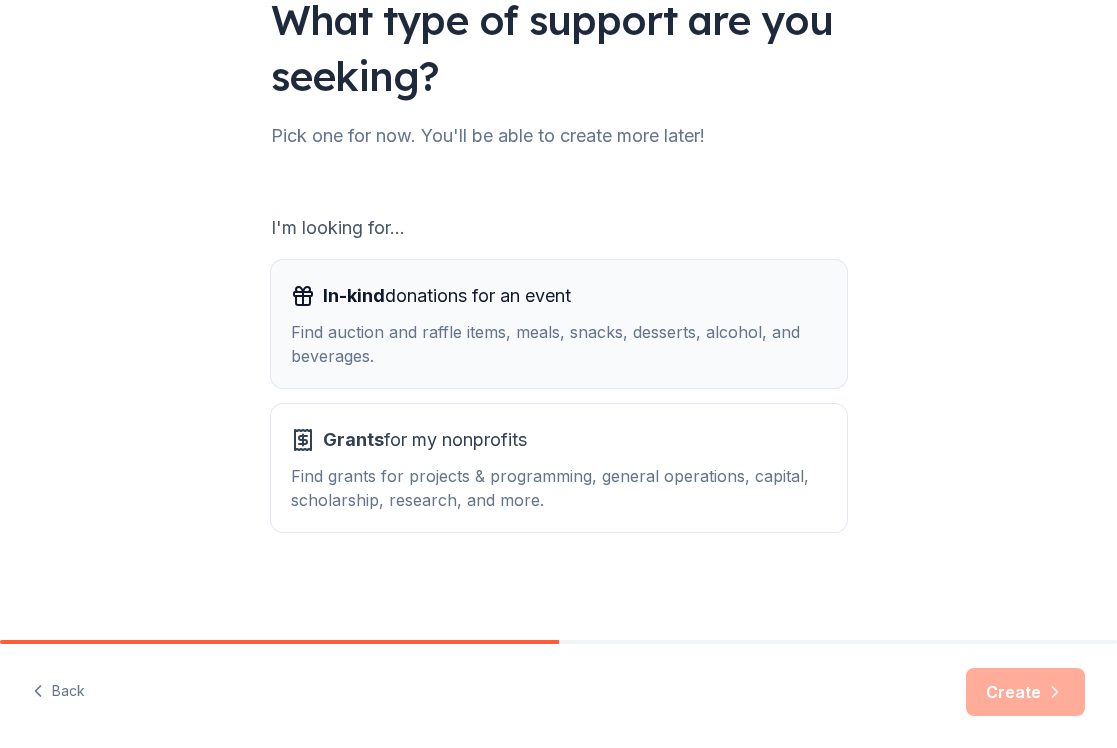 click on "Find auction and raffle items, meals, snacks, desserts, alcohol, and beverages." at bounding box center [559, 344] 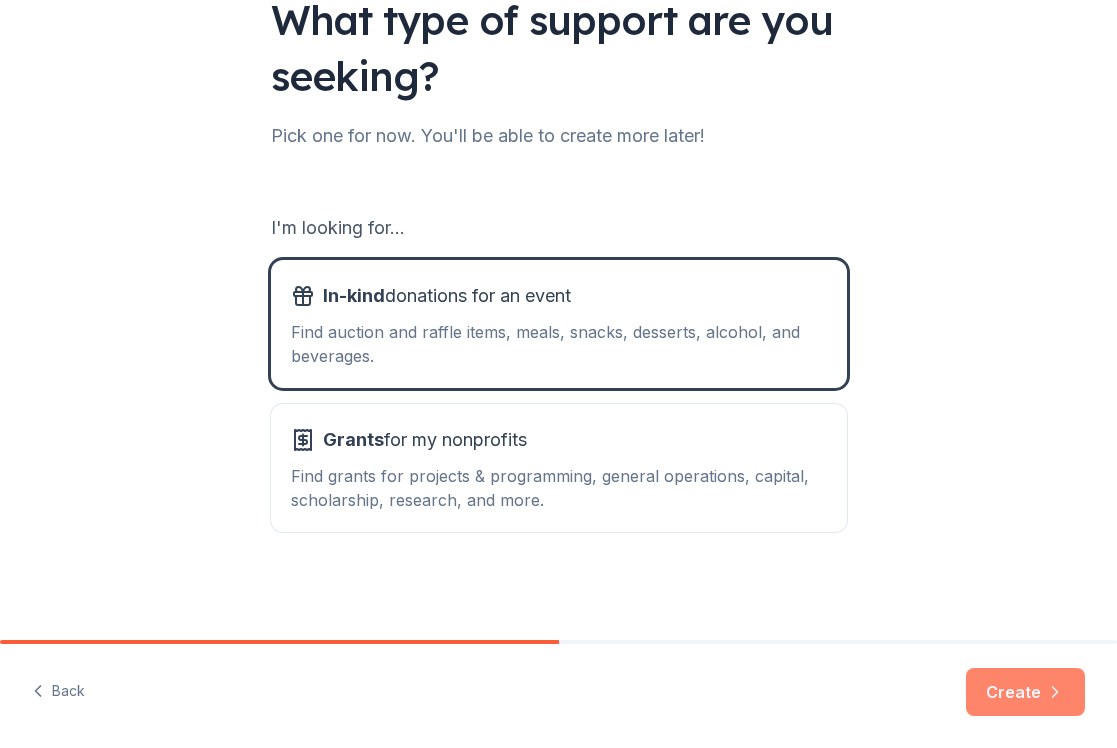 click on "Create" at bounding box center (1025, 692) 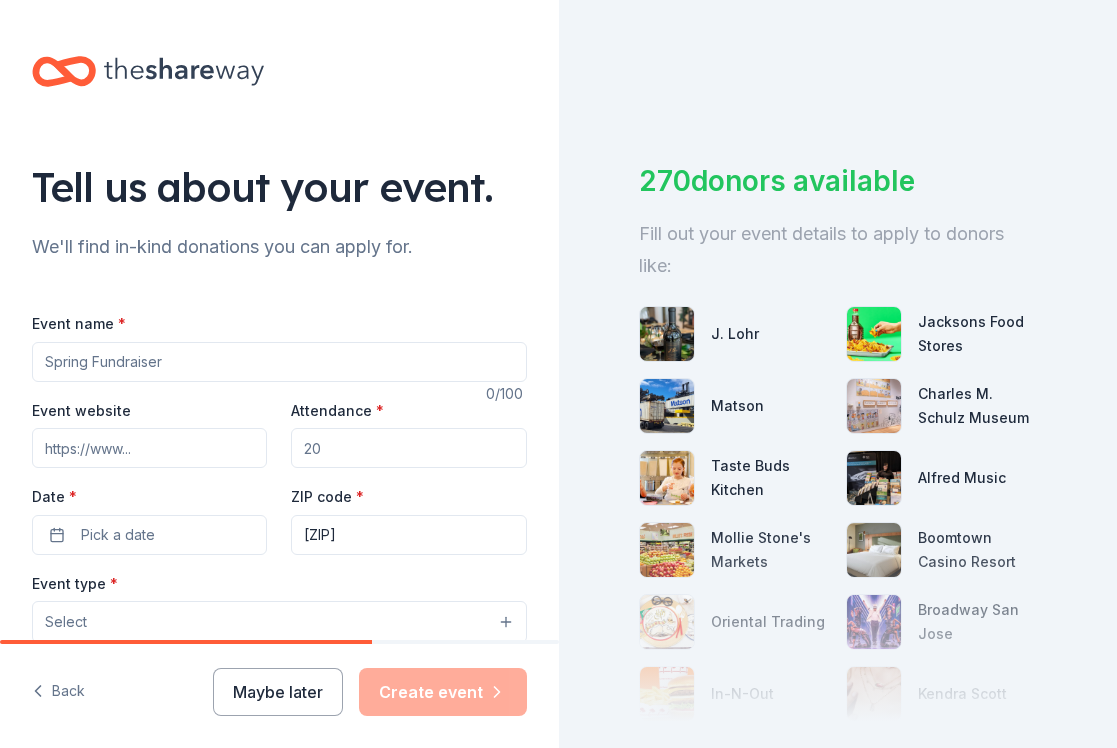 click on "Event name *" at bounding box center [279, 362] 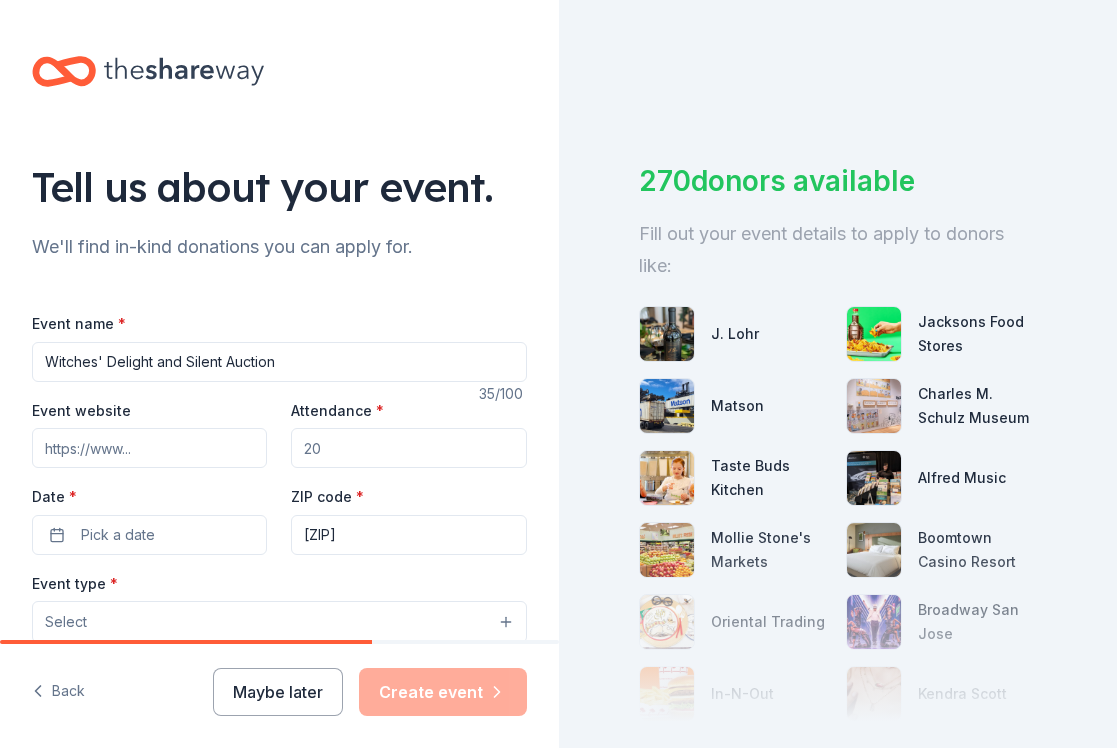 type on "Witches' Delight and Silent Auction" 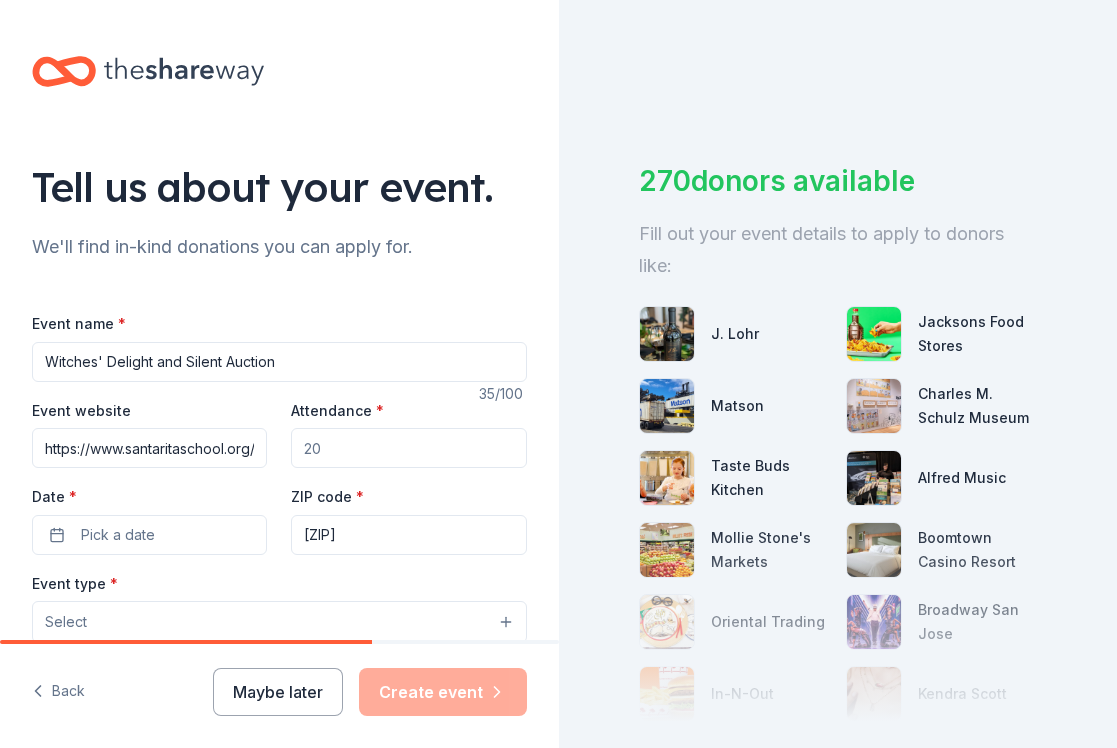 scroll, scrollTop: 0, scrollLeft: 7, axis: horizontal 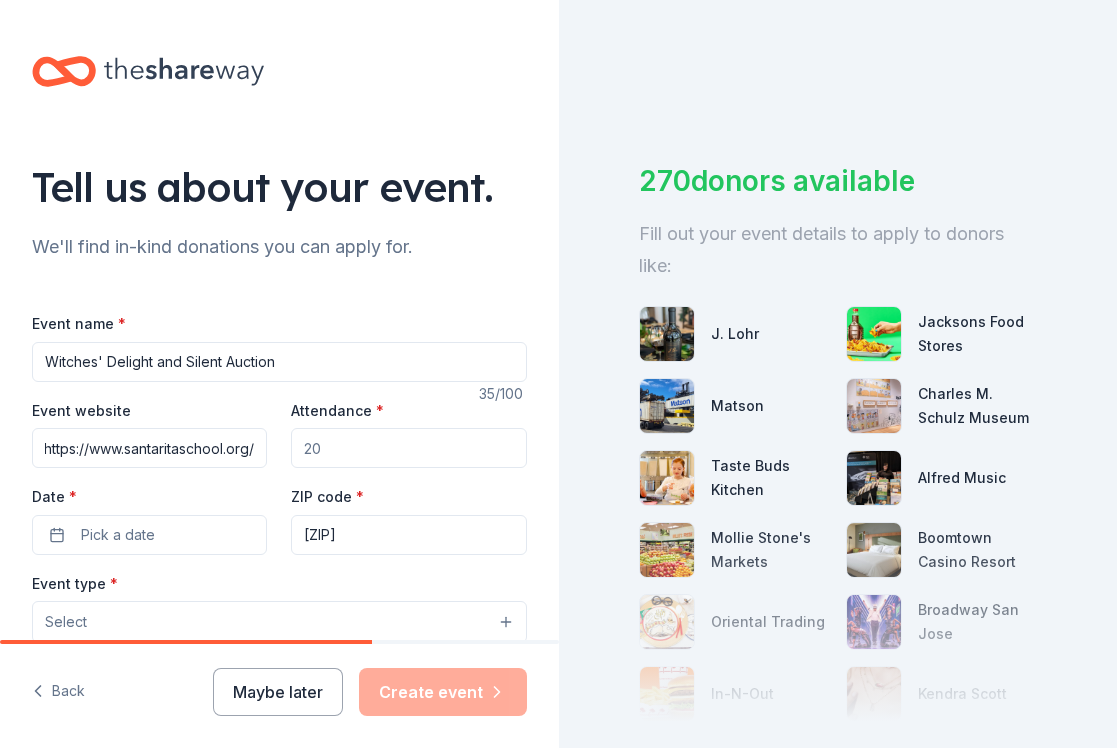 type on "https://www.santaritaschool.org/" 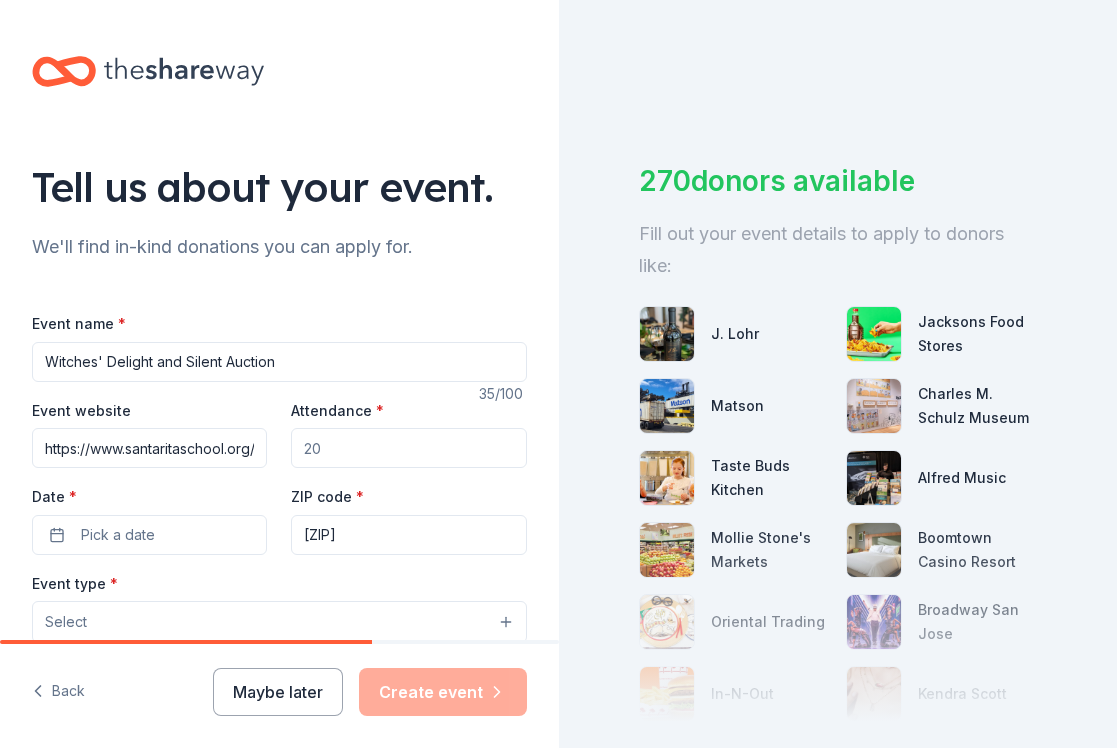 click on "Attendance *" at bounding box center [408, 448] 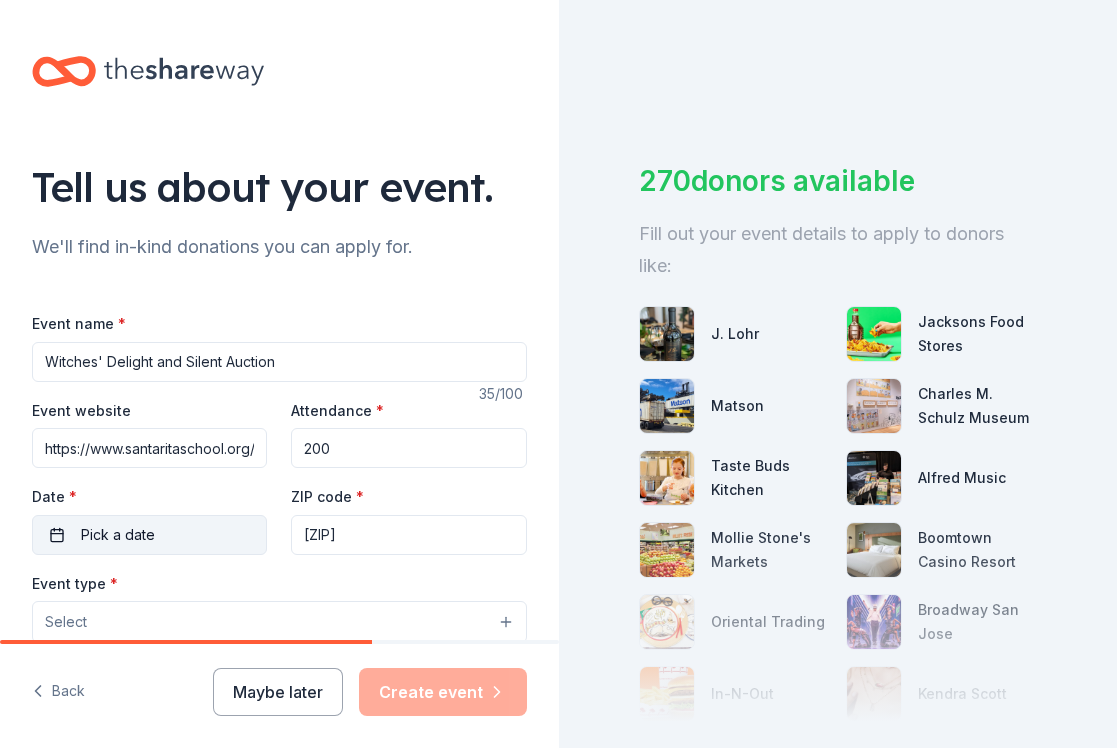 type on "200" 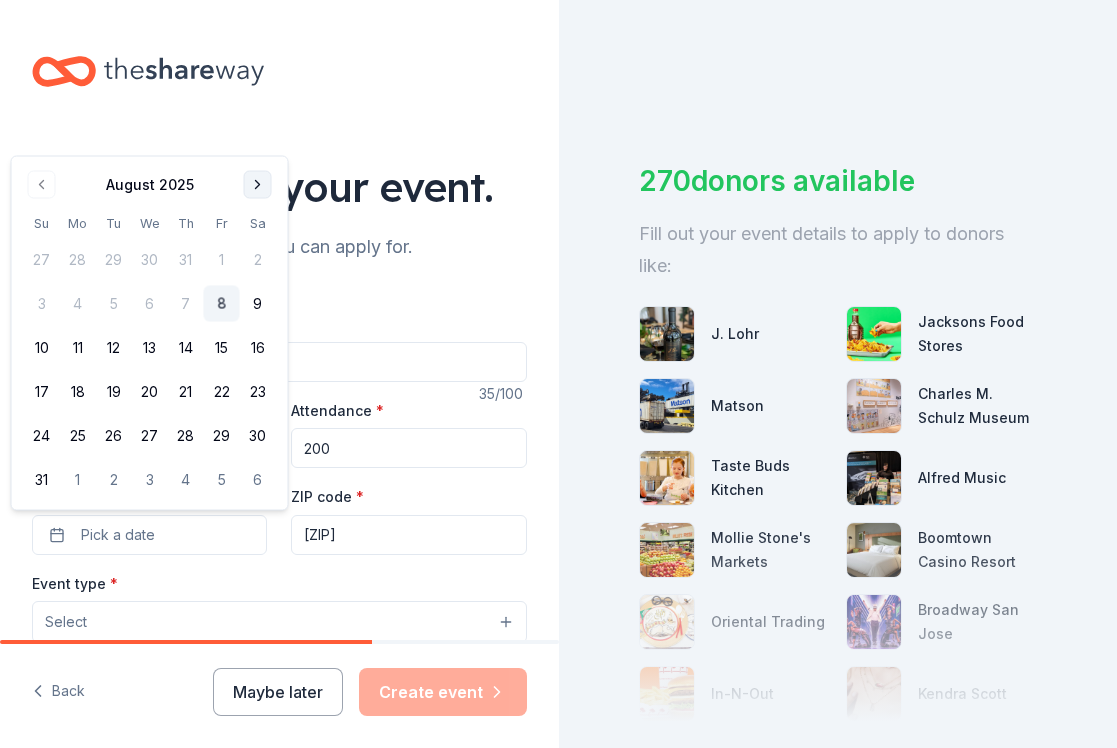 click at bounding box center (258, 185) 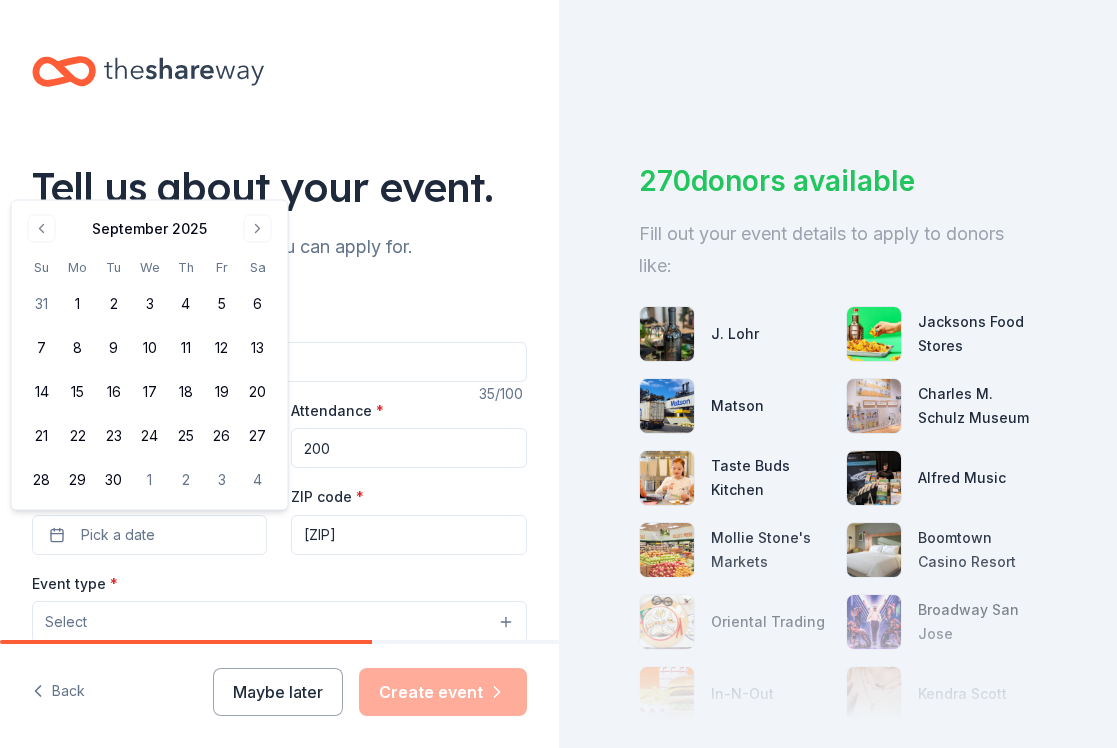 click on "Tell us about your event." at bounding box center [279, 187] 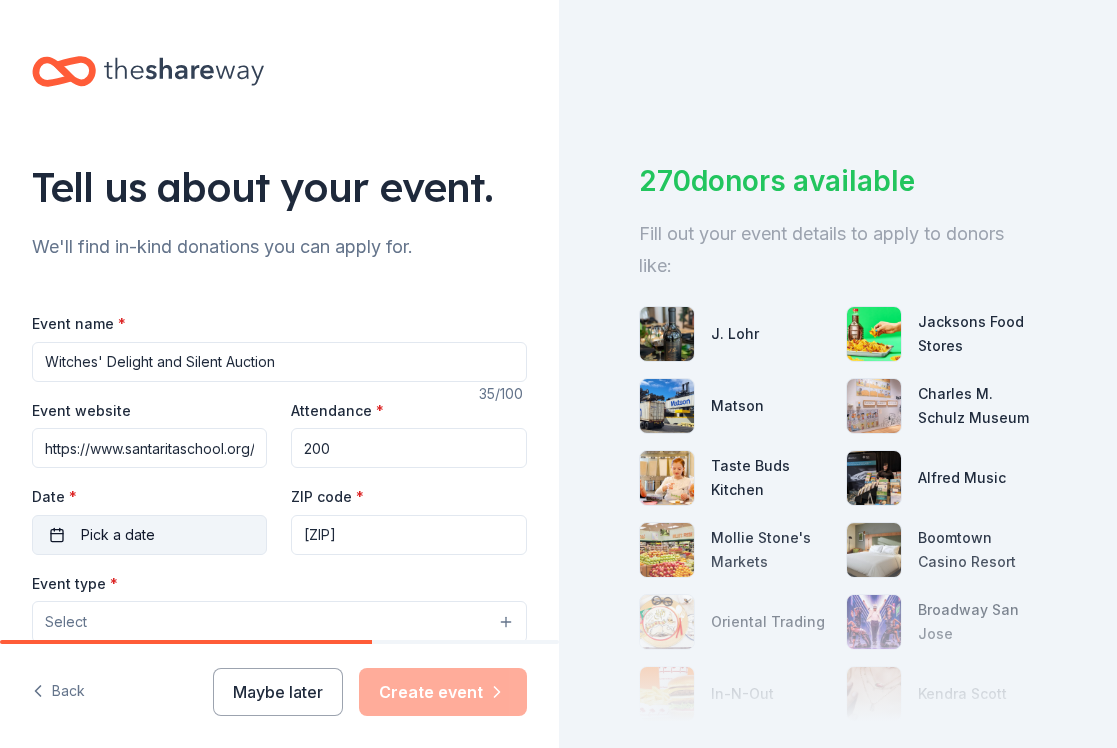 click on "Pick a date" at bounding box center [149, 535] 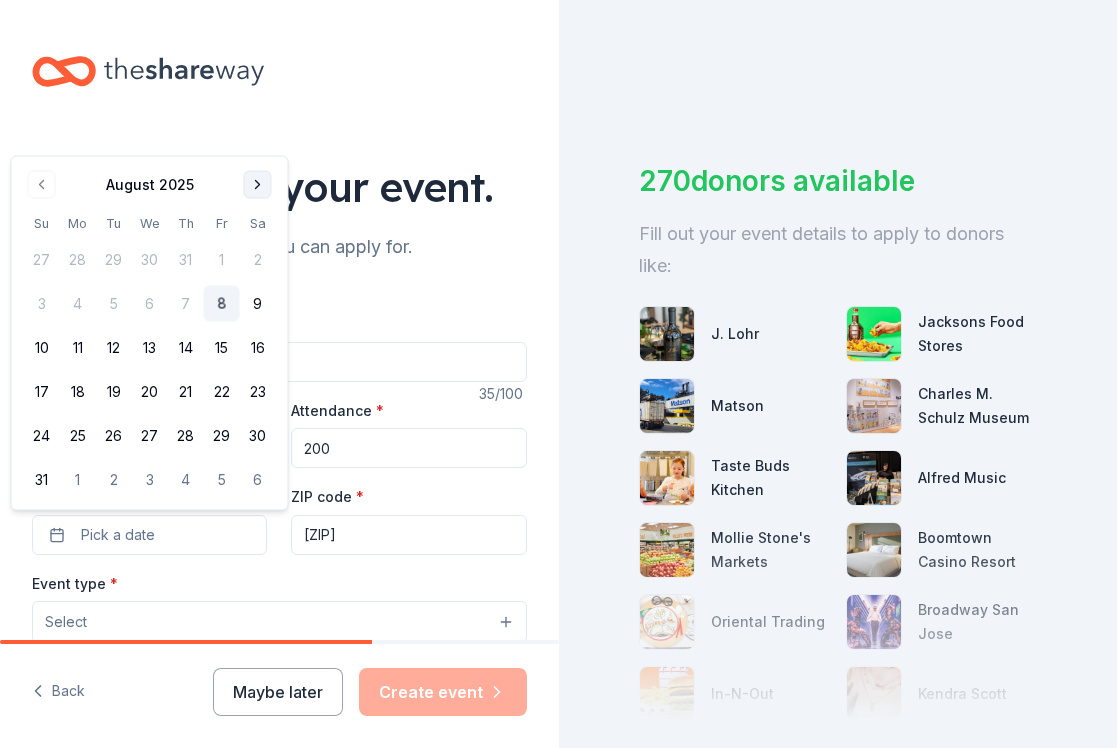 click at bounding box center (258, 185) 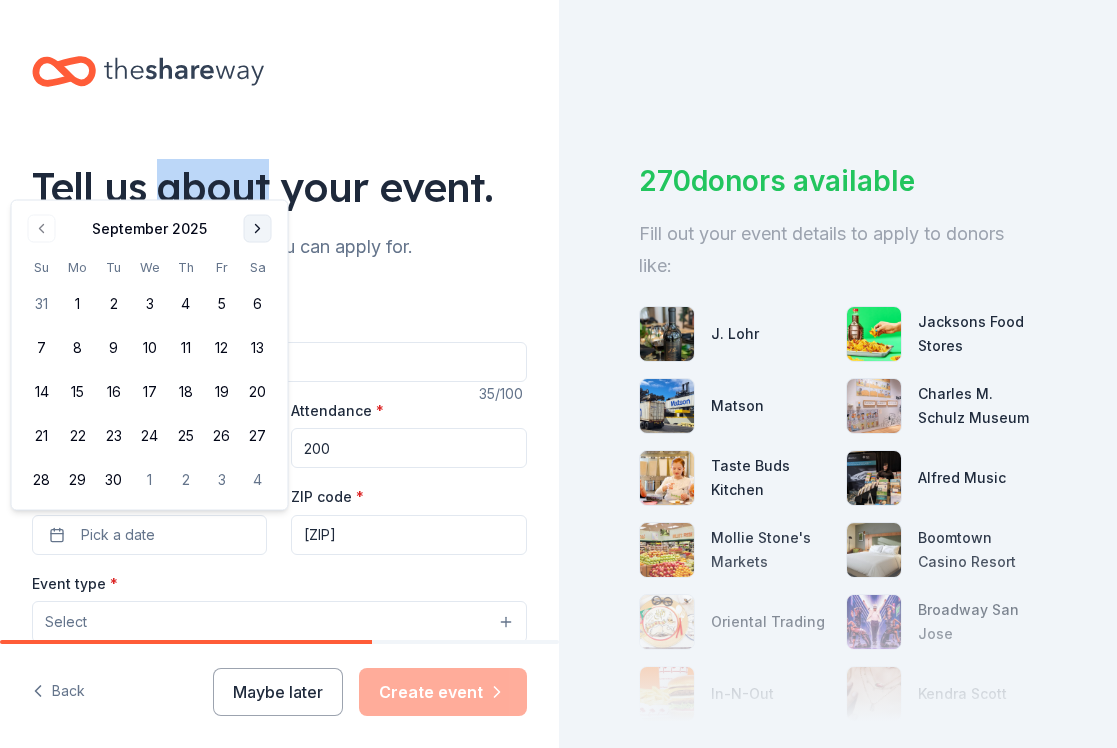 click on "Tell us about your event." at bounding box center [279, 187] 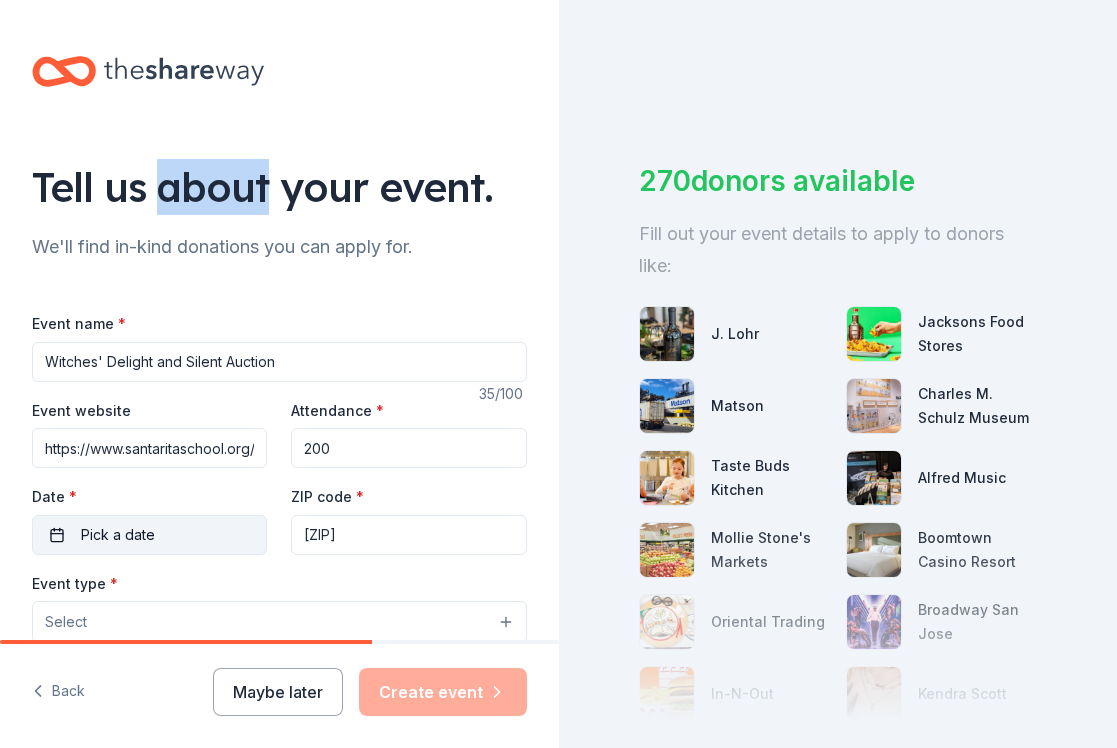 click on "Pick a date" at bounding box center [149, 535] 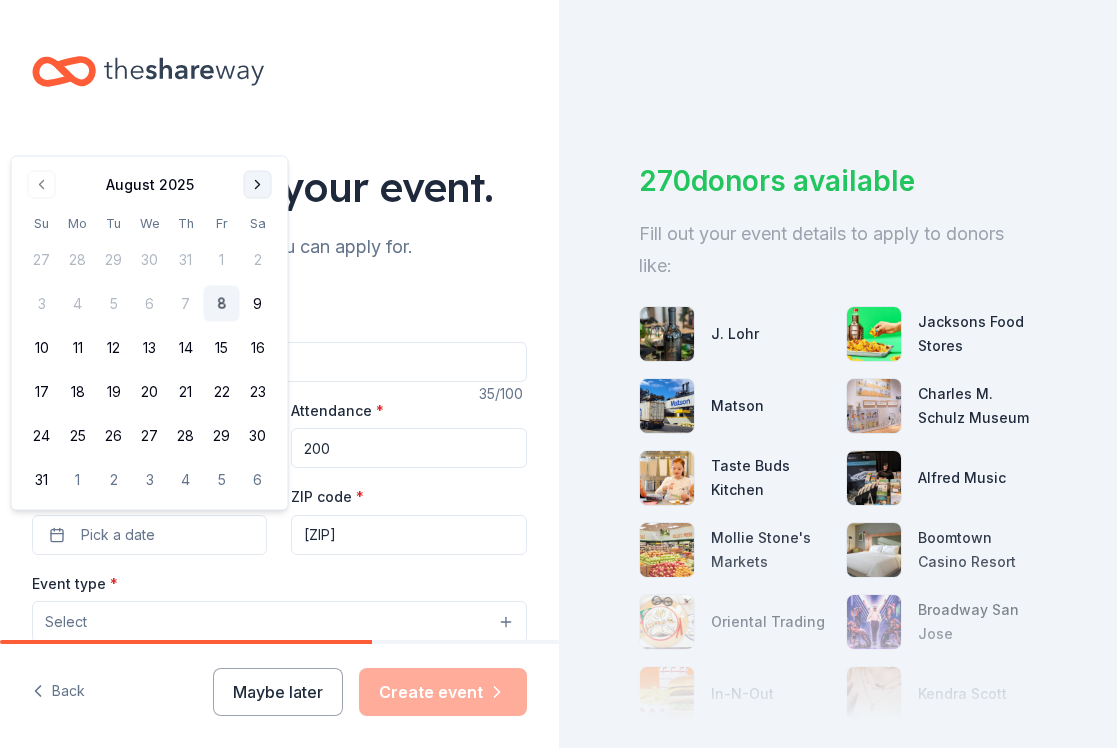 click at bounding box center (258, 185) 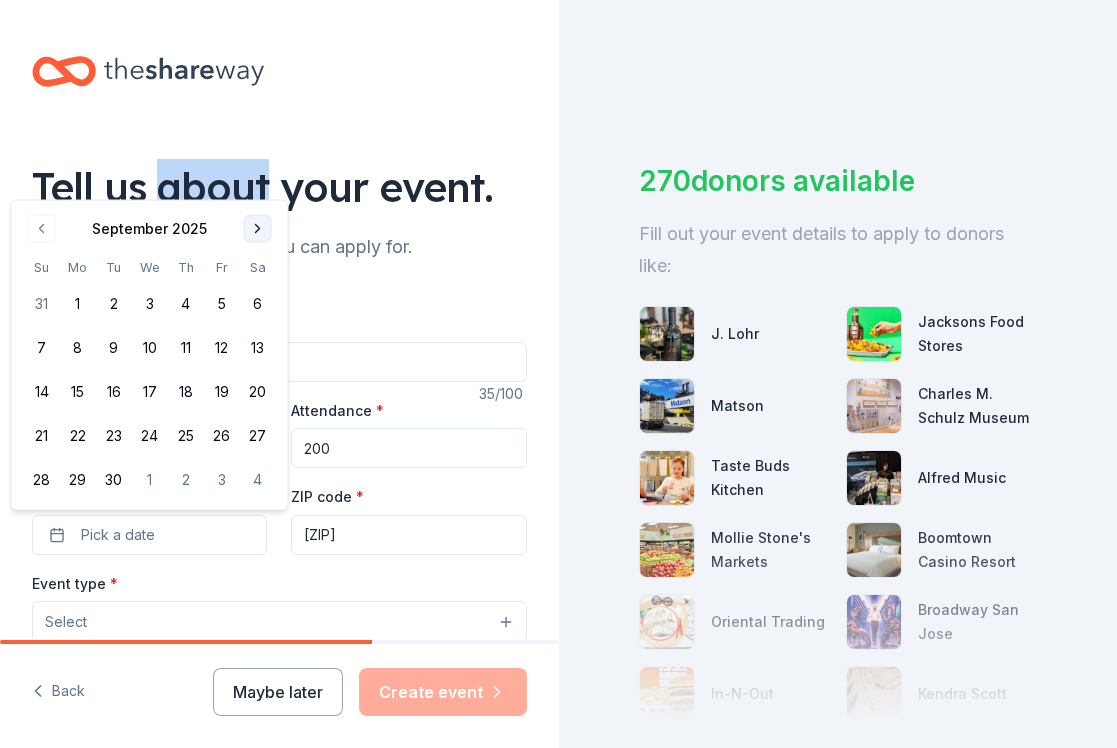 click at bounding box center [258, 229] 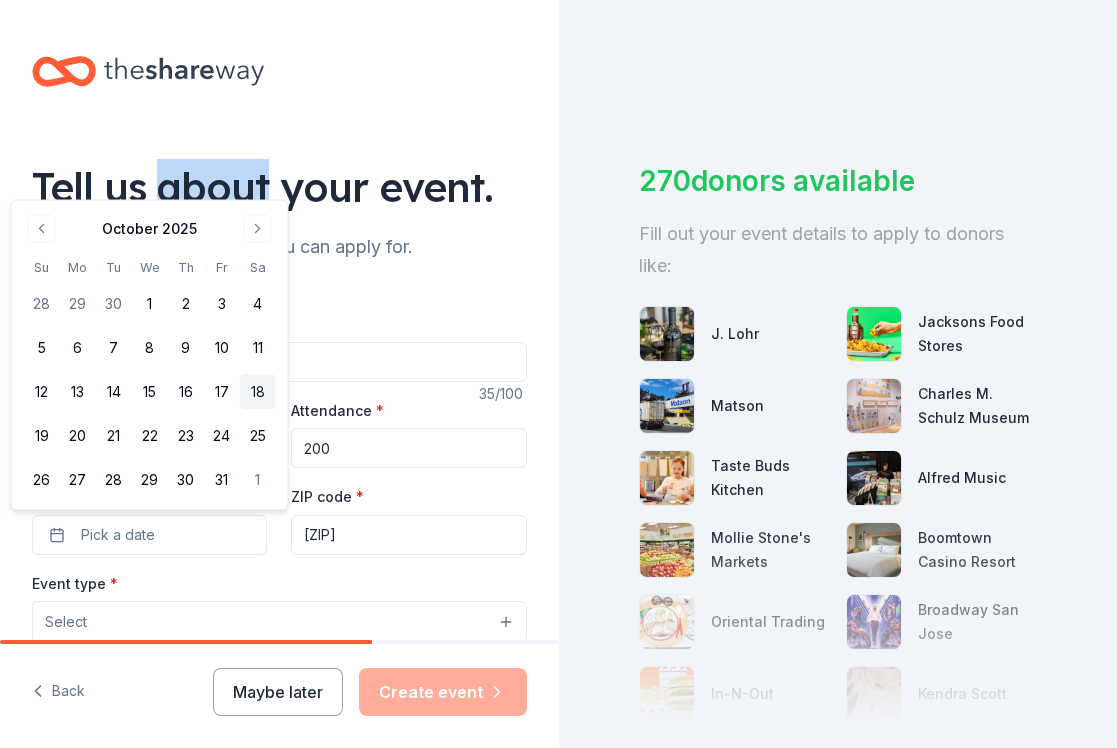 click on "18" at bounding box center (258, 392) 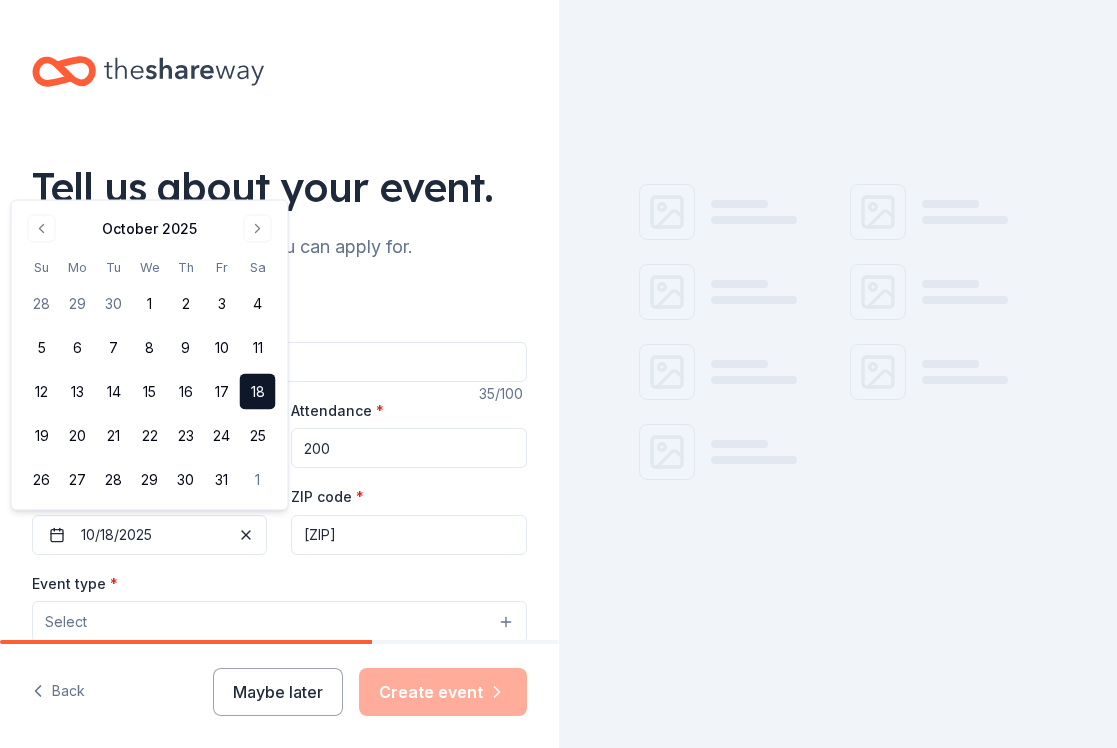 click on "Event type * Select" at bounding box center [279, 607] 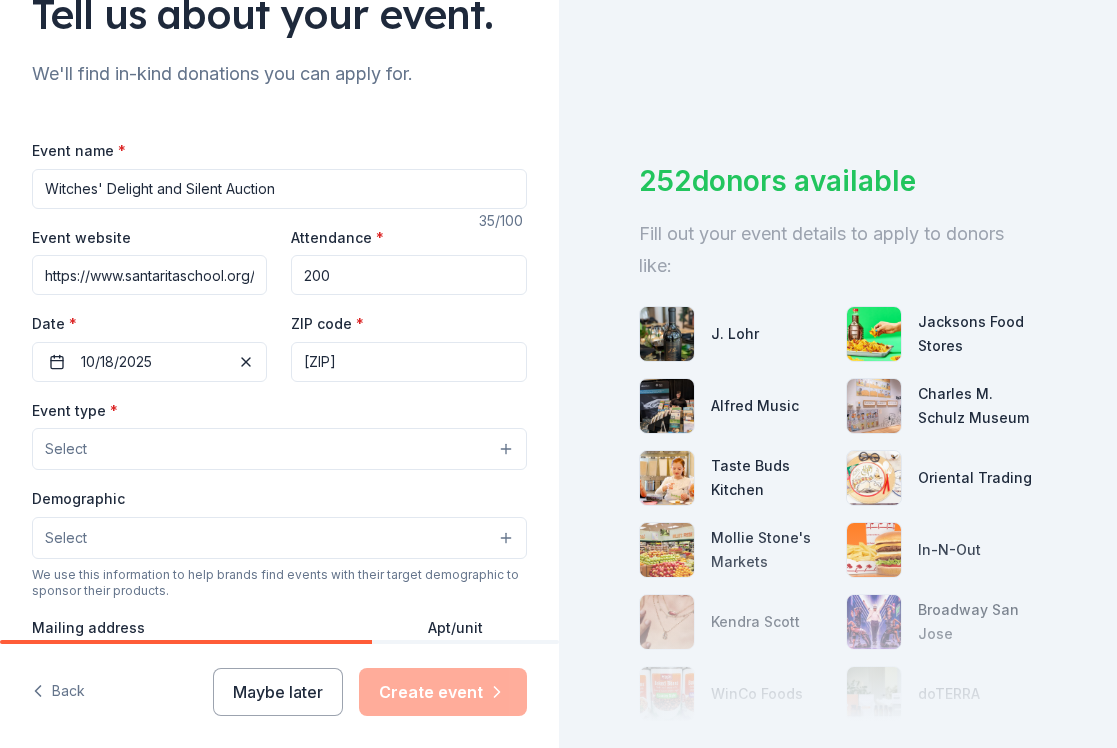 scroll, scrollTop: 270, scrollLeft: 0, axis: vertical 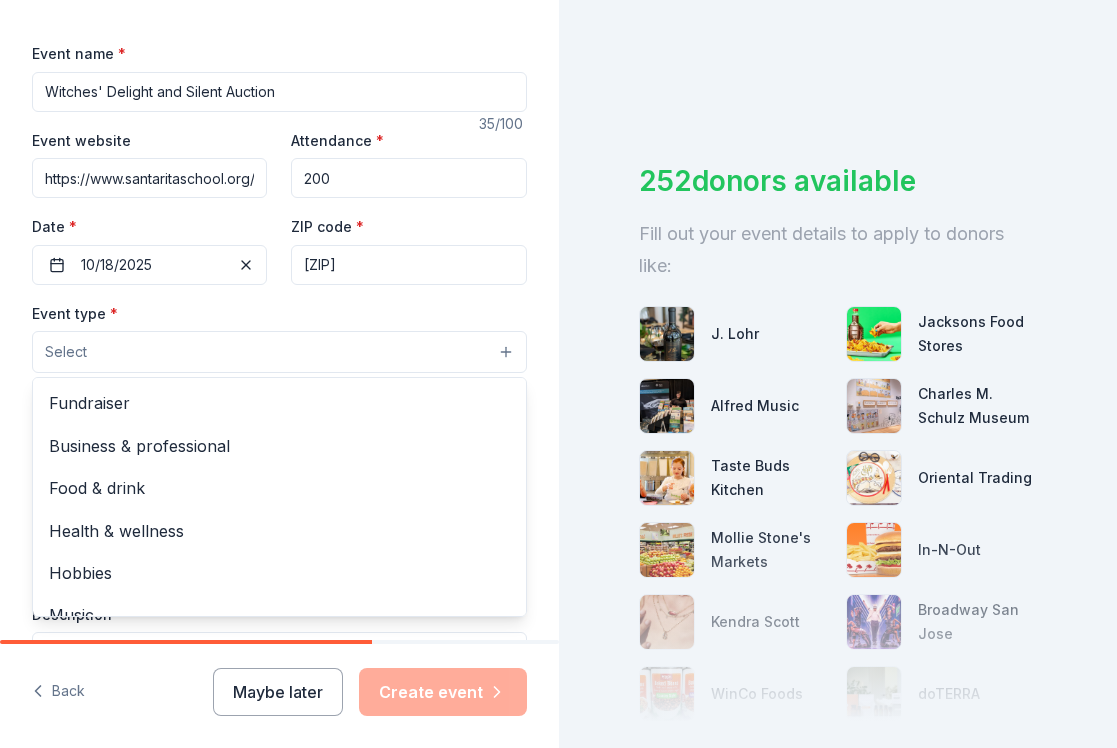 click on "Select" at bounding box center (279, 352) 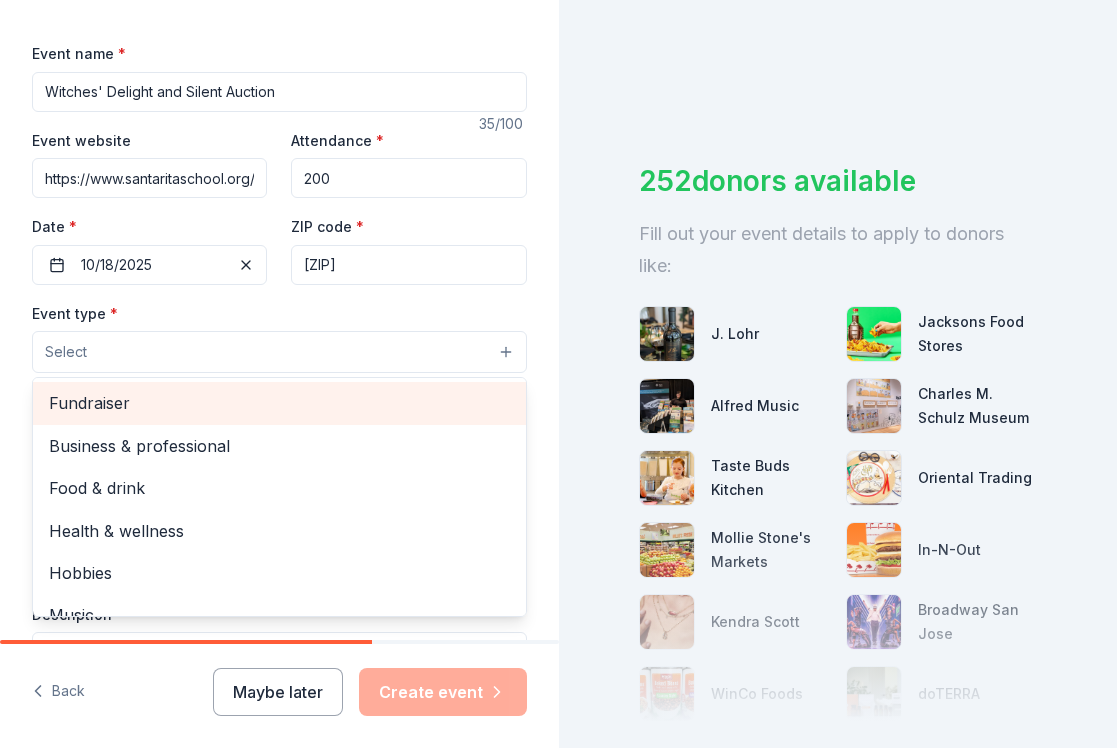 click on "Fundraiser" at bounding box center (279, 403) 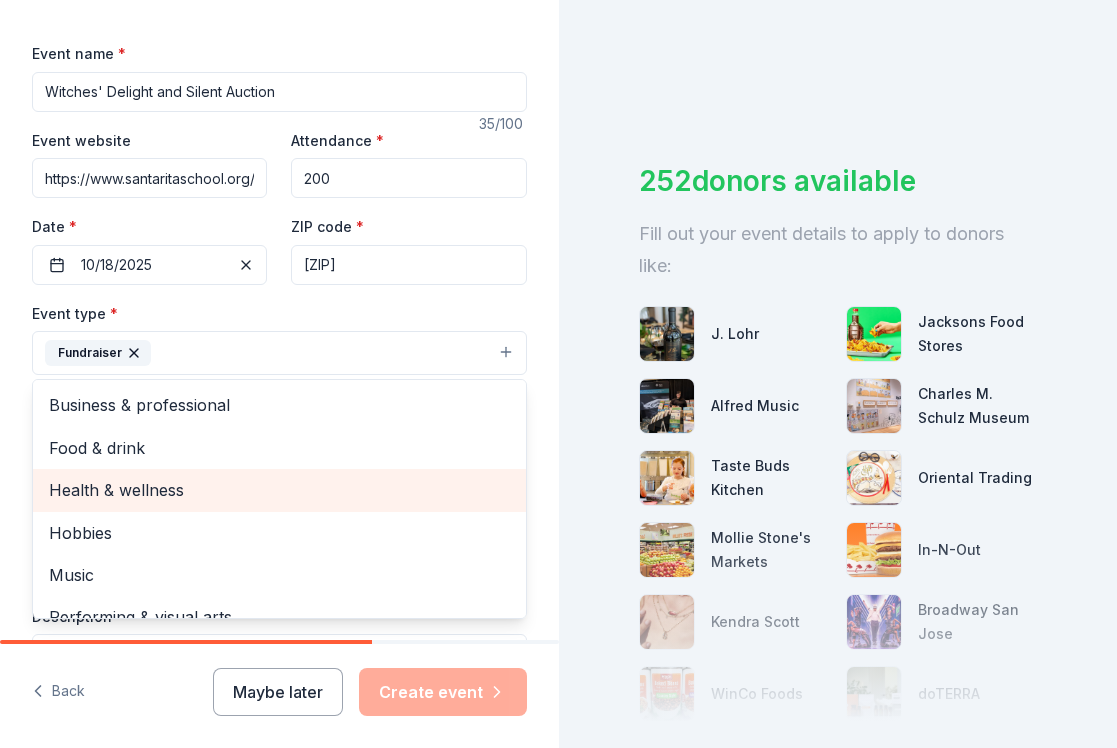 scroll, scrollTop: 24, scrollLeft: 0, axis: vertical 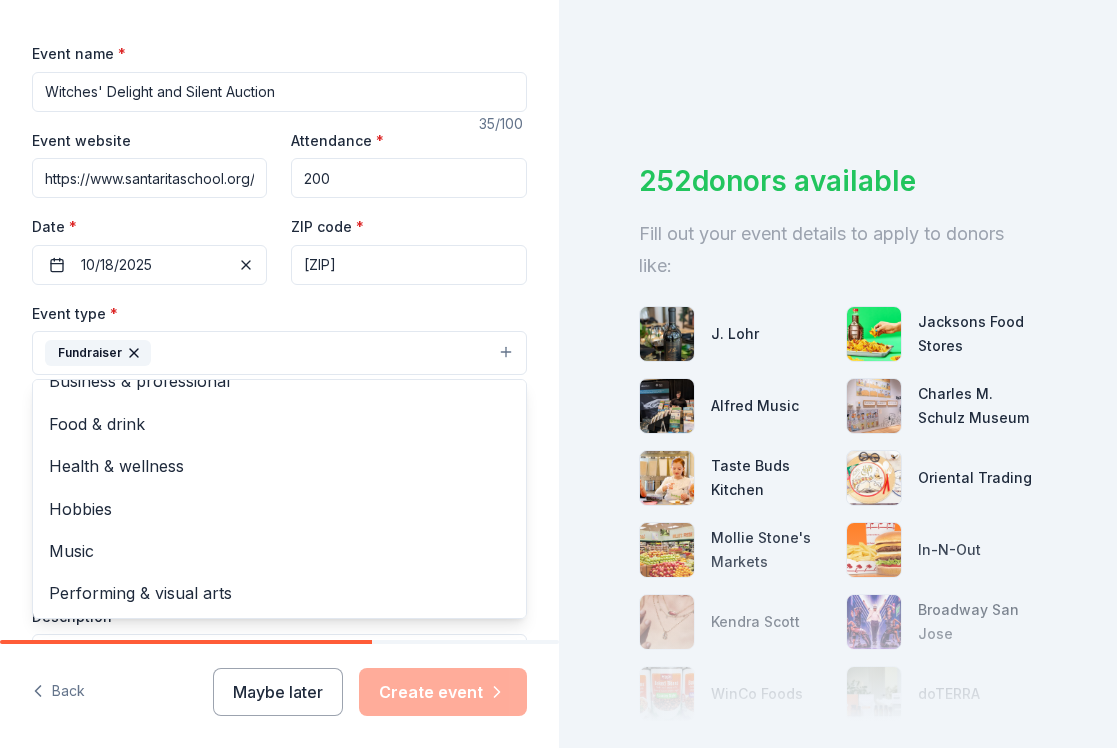 click on "Tell us about your event. We'll find in-kind donations you can apply for. Event name * Witches' Delight and Silent Auction 35 /100 Event website https://www.santaritaschool.org/ Attendance * 200 Date * 10/18/2025 ZIP code * 94022 Event type * Fundraiser Business & professional Food & drink Health & wellness Hobbies Music Performing & visual arts Demographic Select We use this information to help brands find events with their target demographic to sponsor their products. Mailing address Apt/unit Description What are you looking for? * Auction & raffle Meals Snacks Desserts Alcohol Beverages Send me reminders Email me reminders of donor application deadlines Recurring event Back Maybe later Create event 252  donors available Fill out your event details to apply to donors like: J. Lohr Jacksons Food Stores Alfred Music Charles M. Schulz Museum Taste Buds Kitchen Oriental Trading Mollie Stone's Markets In-N-Out Kendra Scott Broadway San Jose WinCo Foods doTERRA See more after you create your event!" at bounding box center [558, 374] 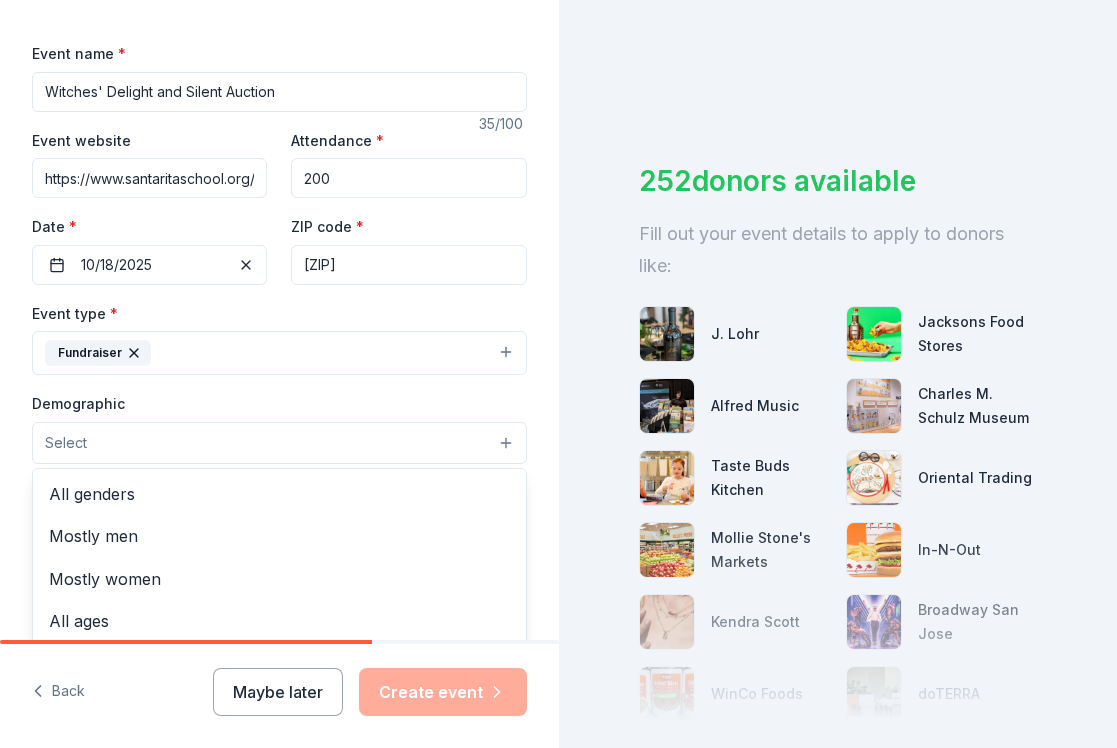 click on "Select" at bounding box center [279, 443] 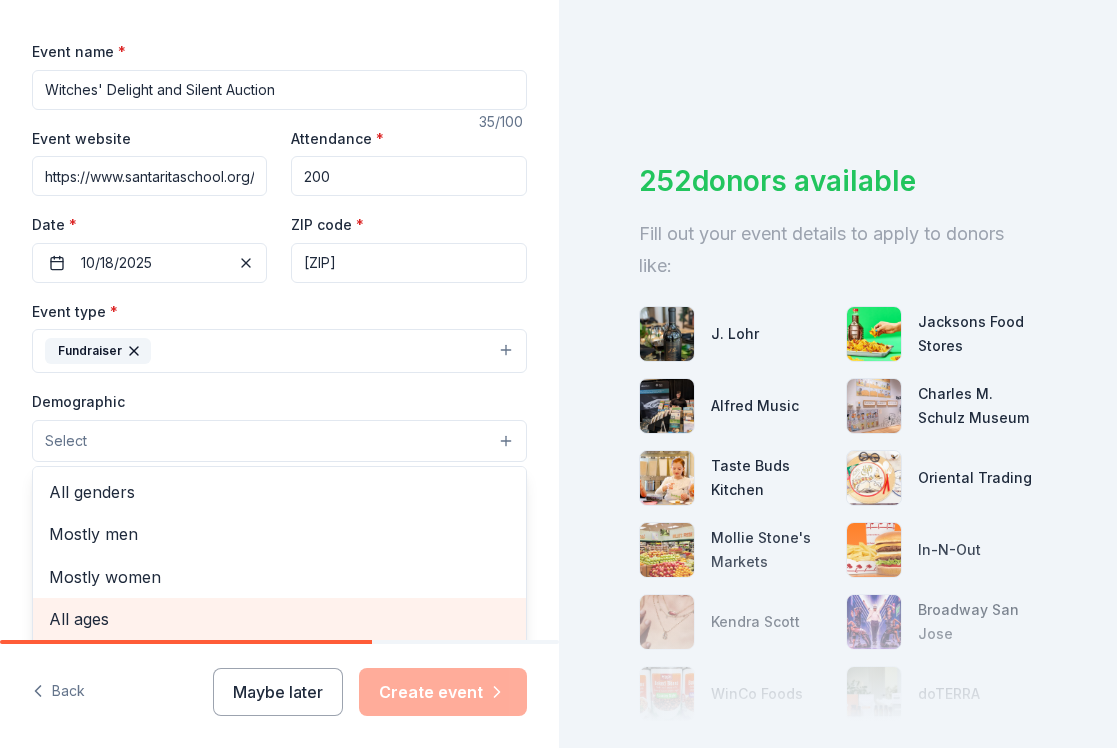 click on "All ages" at bounding box center (279, 619) 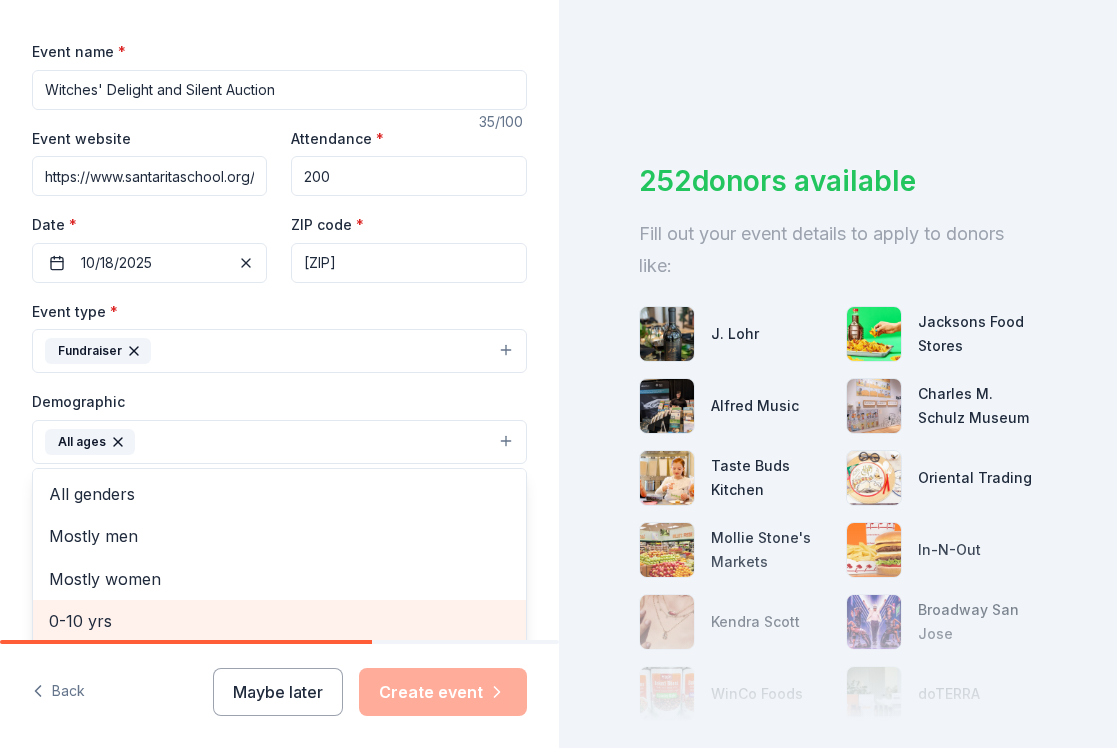 scroll, scrollTop: 274, scrollLeft: 0, axis: vertical 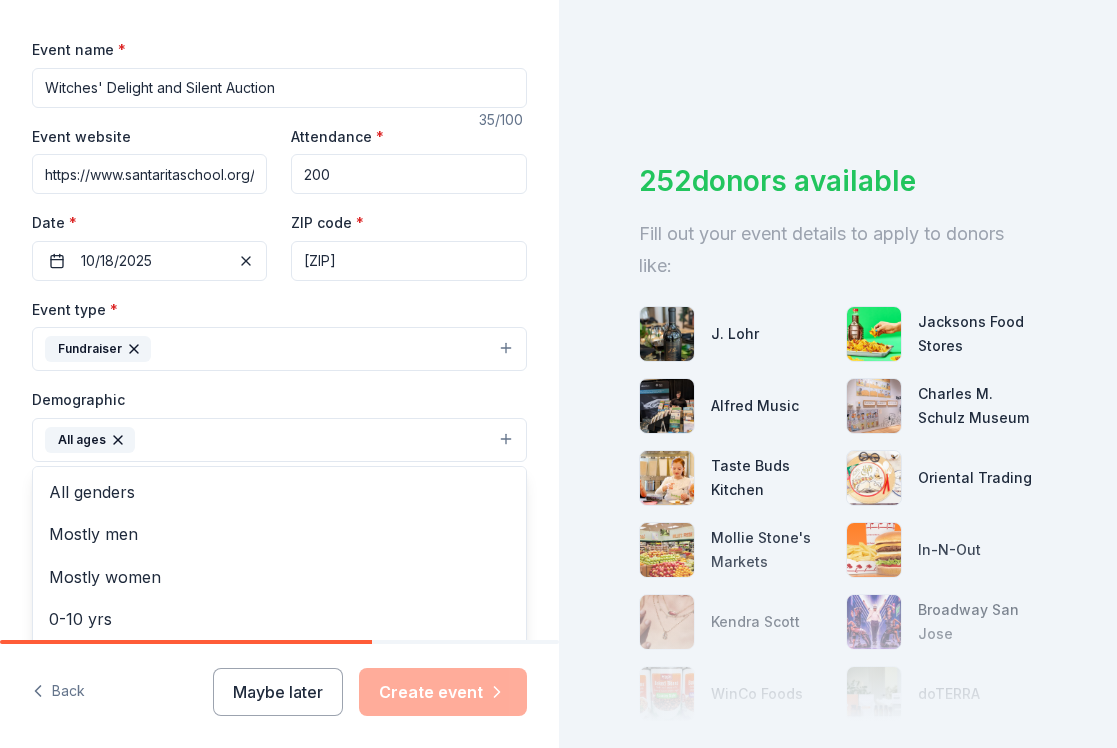 click on "Tell us about your event. We'll find in-kind donations you can apply for. Event name * Witches' Delight and Silent Auction 35 /100 Event website https://www.santaritaschool.org/ Attendance * 200 Date * 10/18/2025 ZIP code * 94022 Event type * Fundraiser Demographic All ages All genders Mostly men Mostly women 0-10 yrs 10-20 yrs 20-30 yrs 30-40 yrs 40-50 yrs 50-60 yrs 60-70 yrs 70-80 yrs 80+ yrs We use this information to help brands find events with their target demographic to sponsor their products. Mailing address Apt/unit Description What are you looking for? * Auction & raffle Meals Snacks Desserts Alcohol Beverages Send me reminders Email me reminders of donor application deadlines Recurring event Back Maybe later Create event 252  donors available Fill out your event details to apply to donors like: J. Lohr Jacksons Food Stores Alfred Music Charles M. Schulz Museum Taste Buds Kitchen Oriental Trading Mollie Stone's Markets In-N-Out Kendra Scott Broadway San Jose WinCo Foods doTERRA" at bounding box center (558, 374) 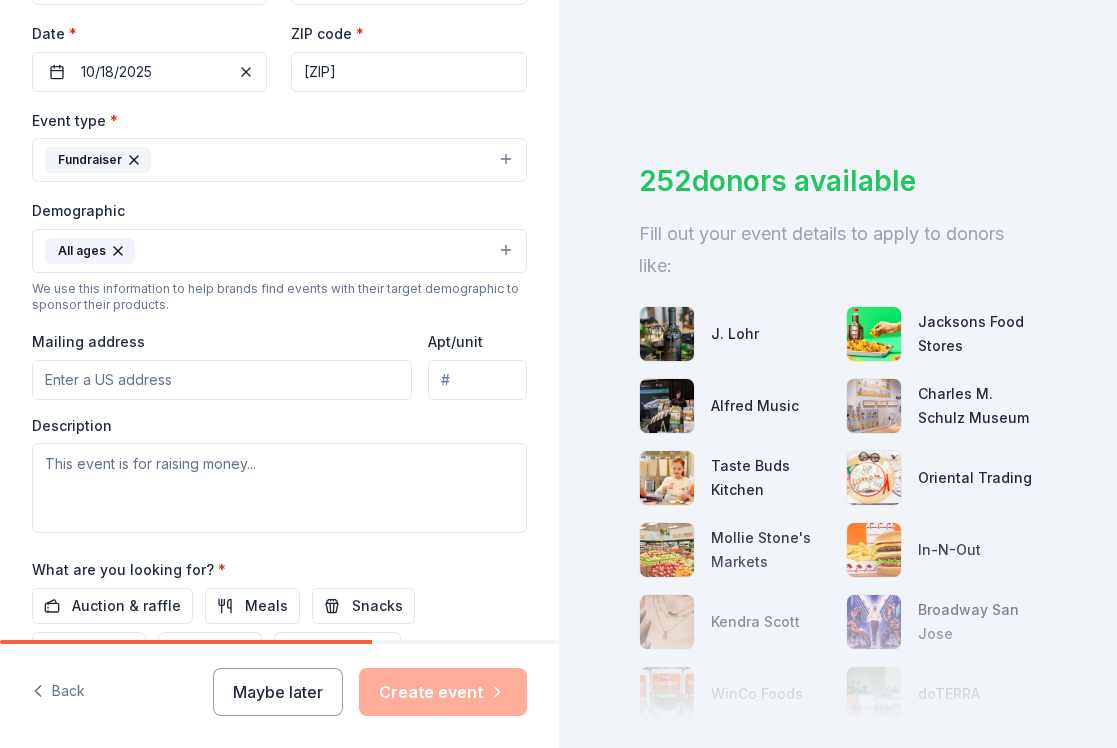 scroll, scrollTop: 495, scrollLeft: 0, axis: vertical 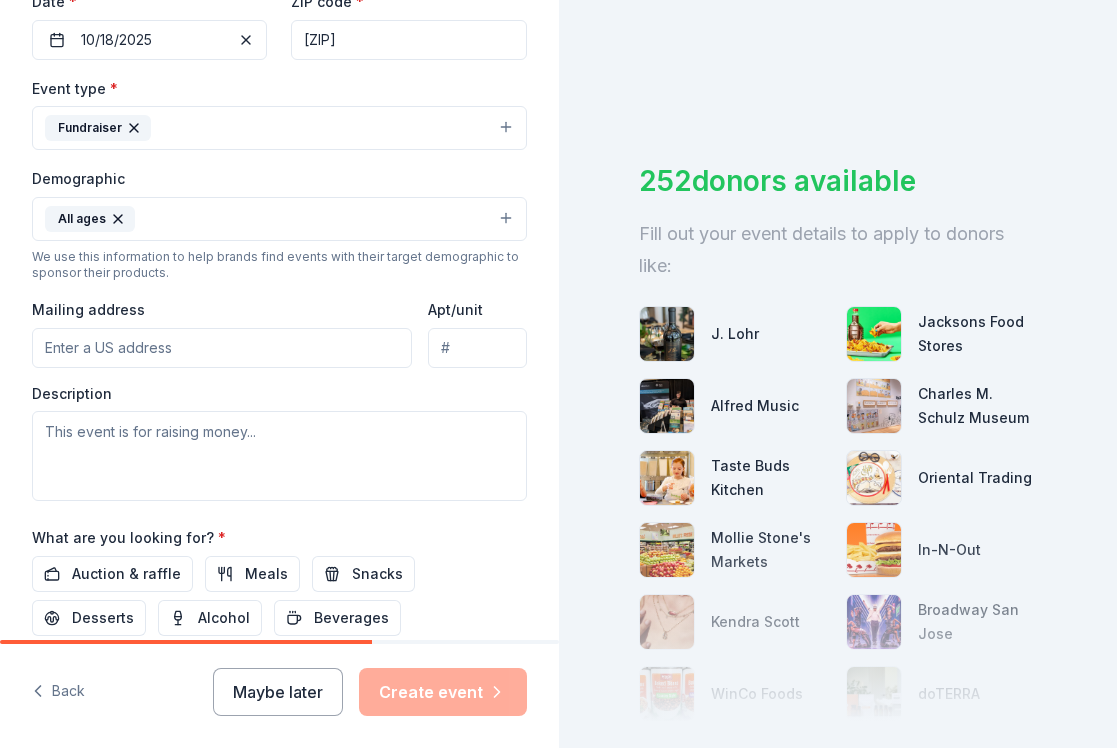 click on "Mailing address" at bounding box center [222, 348] 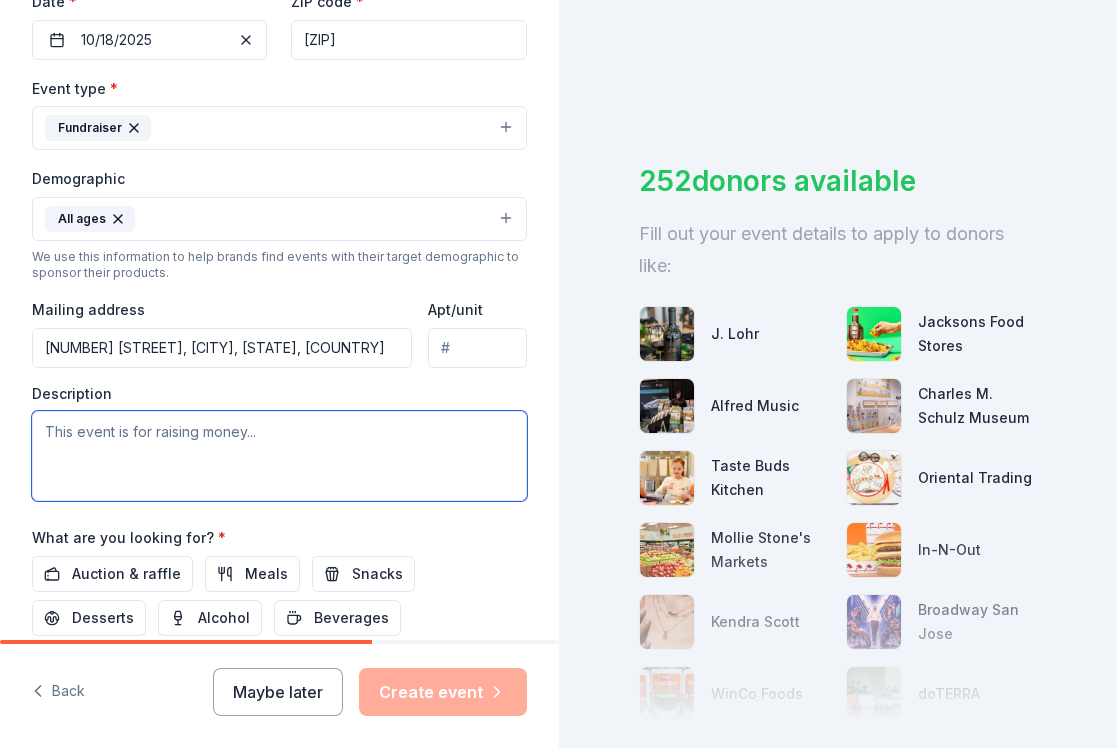 type on "700 Los Altos Avenue, Los Altos, CA, 94022" 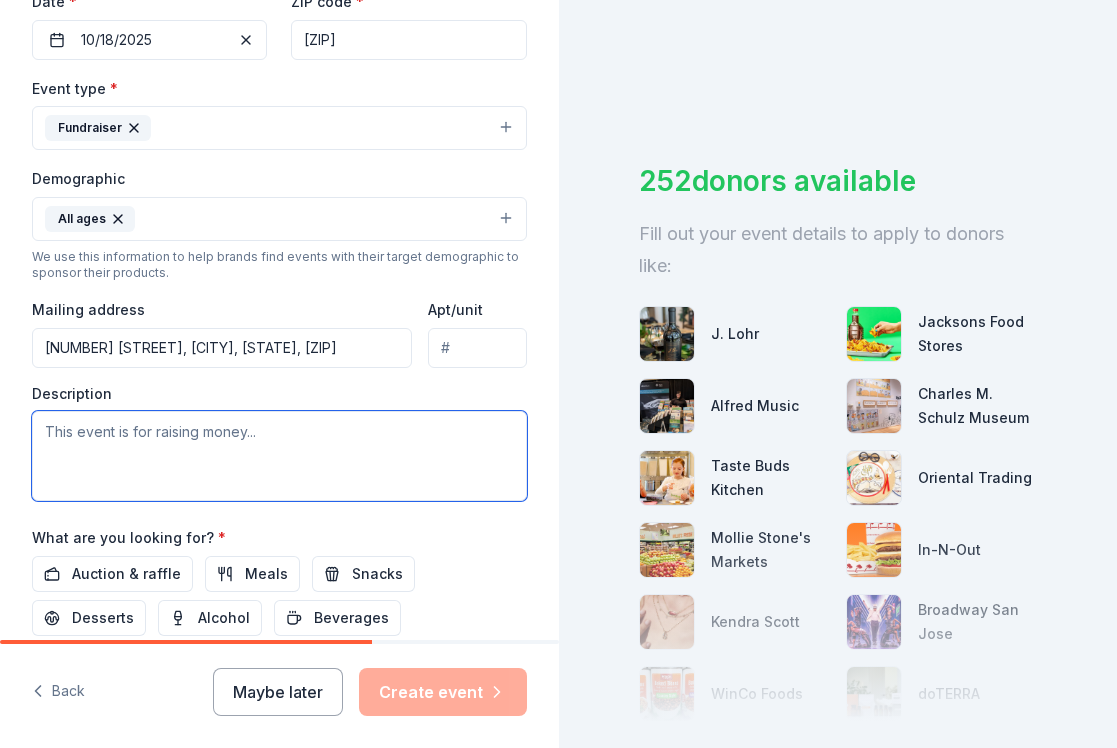 paste on "On behalf of Santa Rita Elementary School’s Parent Teacher Association (PTA), we are very excited for our annual
Witches’ Delight and Silent Auction and would love for you to be a part of the celebration!
As you may know, our demographic is more culturally and socioeconomically diverse than other schools in the Los Altos
School District (LASD). We hope you will consider contributing a sponsorship or an auction item to our event. Last year
many local businesses, restaurants, after school classes, and summer camps made in-kind or financial contributions,
which helped us to raise thousands of dollars to fund our critical necessities, such as literacy and enrichment programs,
academic supplies, capital improvements and school beautification, and community-building events (see below for more
details). It means a lot that businesses like yours helped us achieve this, and parents at our school definitely took notice." 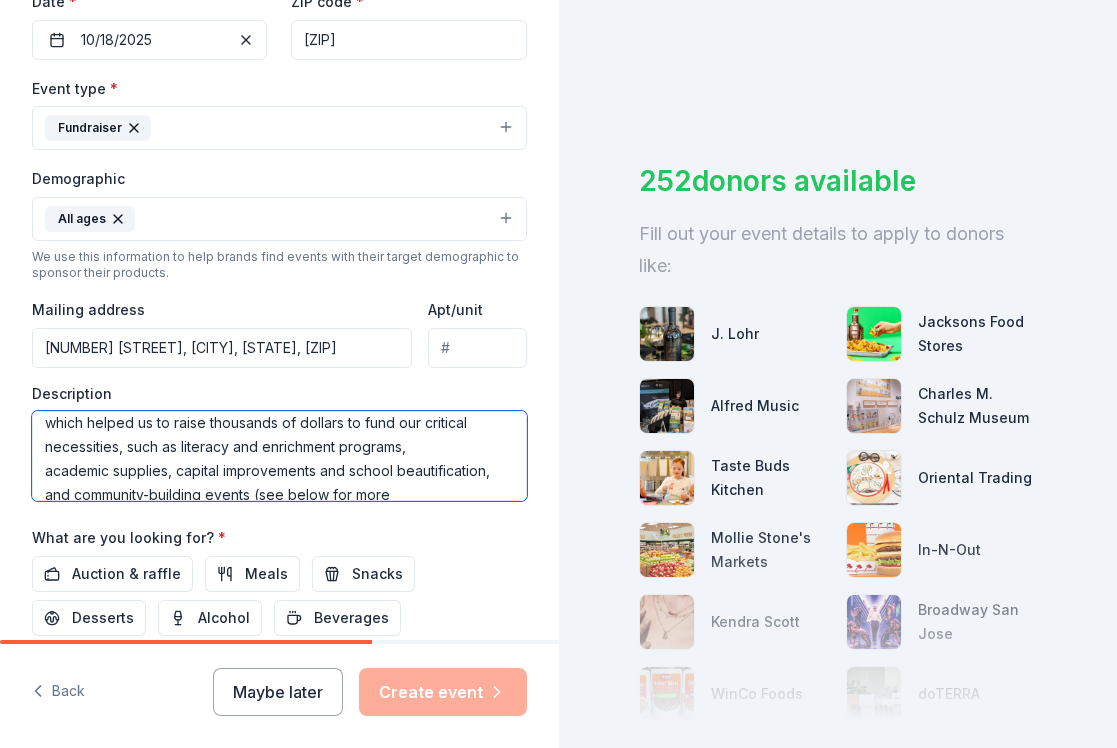 scroll, scrollTop: 252, scrollLeft: 0, axis: vertical 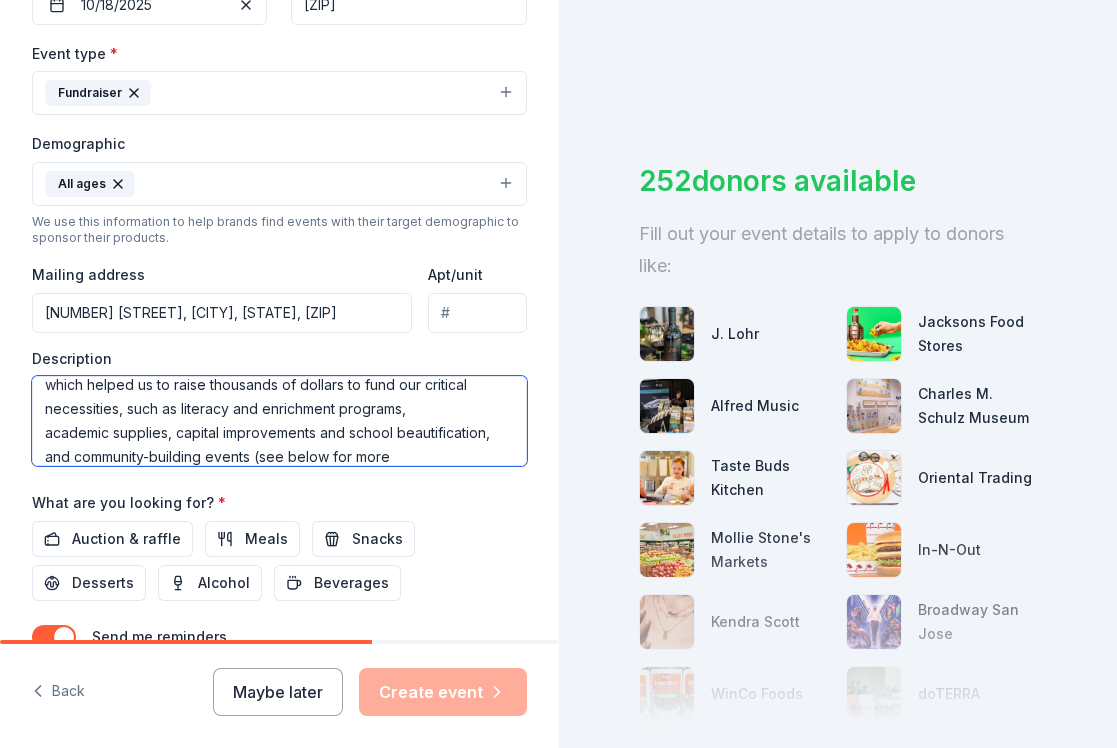 click on "On behalf of Santa Rita Elementary School’s Parent Teacher Association (PTA), we are very excited for our annual
Witches’ Delight and Silent Auction and would love for you to be a part of the celebration!
As you may know, our demographic is more culturally and socioeconomically diverse than other schools in the Los Altos
School District (LASD). We hope you will consider contributing a sponsorship or an auction item to our event. Last year
many local businesses, restaurants, after school classes, and summer camps made in-kind or financial contributions,
which helped us to raise thousands of dollars to fund our critical necessities, such as literacy and enrichment programs,
academic supplies, capital improvements and school beautification, and community-building events (see below for more
details). It means a lot that businesses like yours helped us achieve this, and parents at our school definitely took notice." at bounding box center [279, 421] 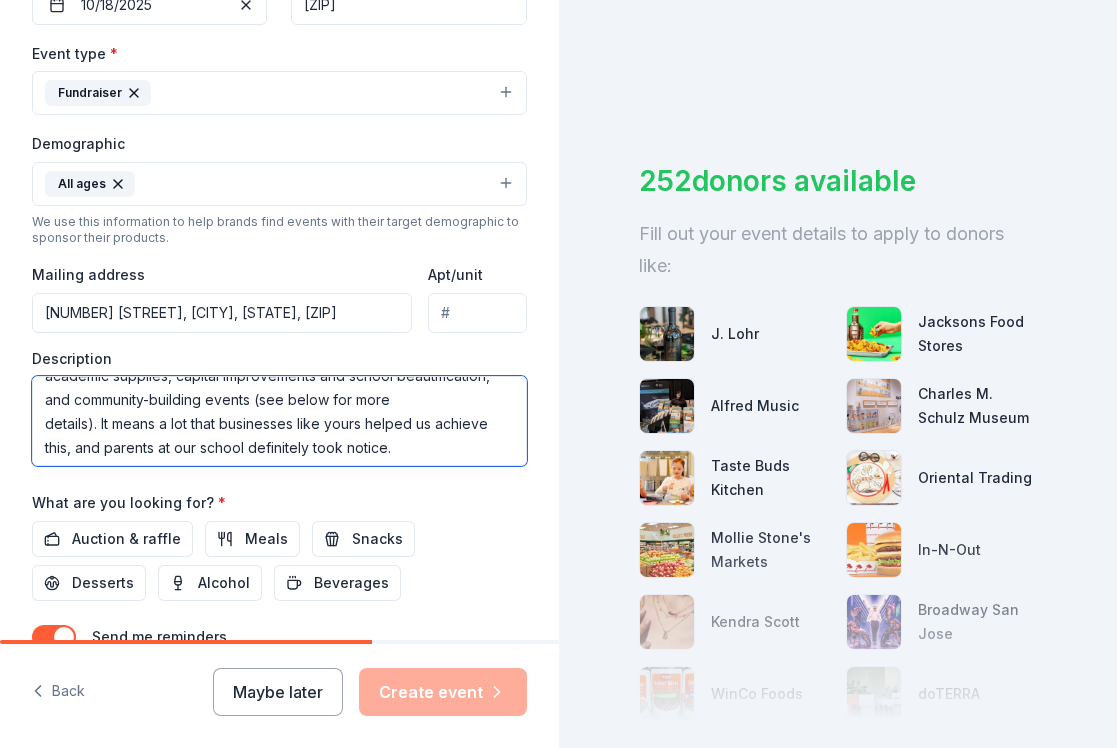 scroll, scrollTop: 311, scrollLeft: 0, axis: vertical 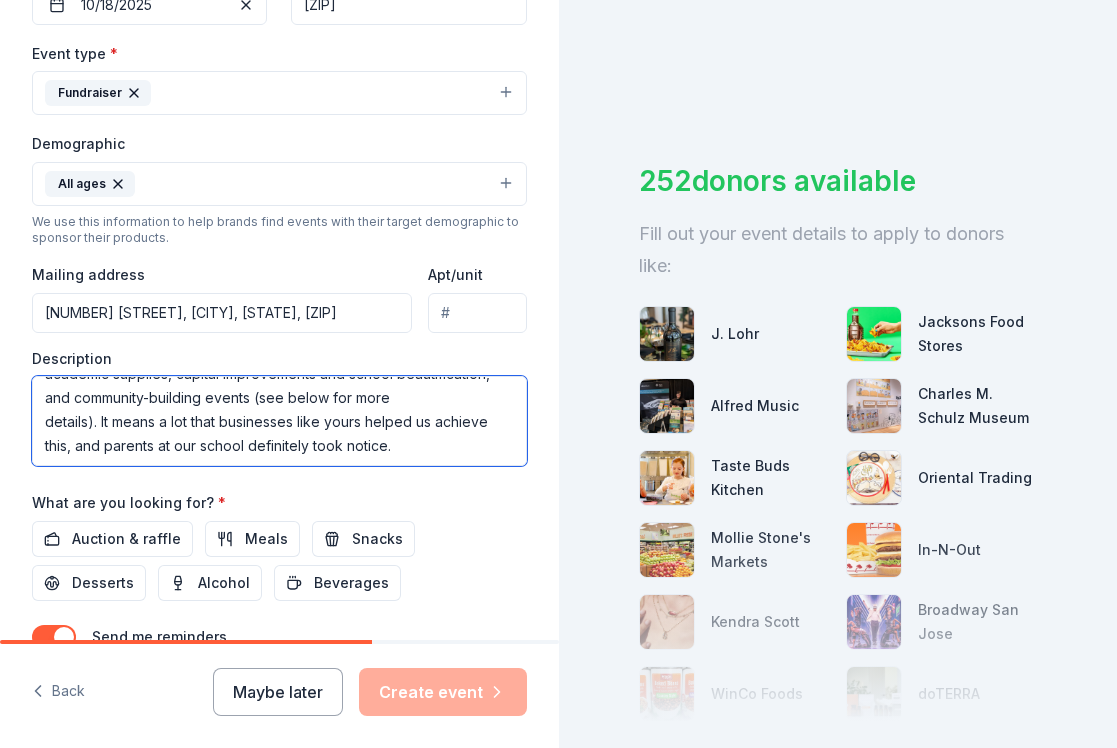 drag, startPoint x: 256, startPoint y: 396, endPoint x: 94, endPoint y: 426, distance: 164.75436 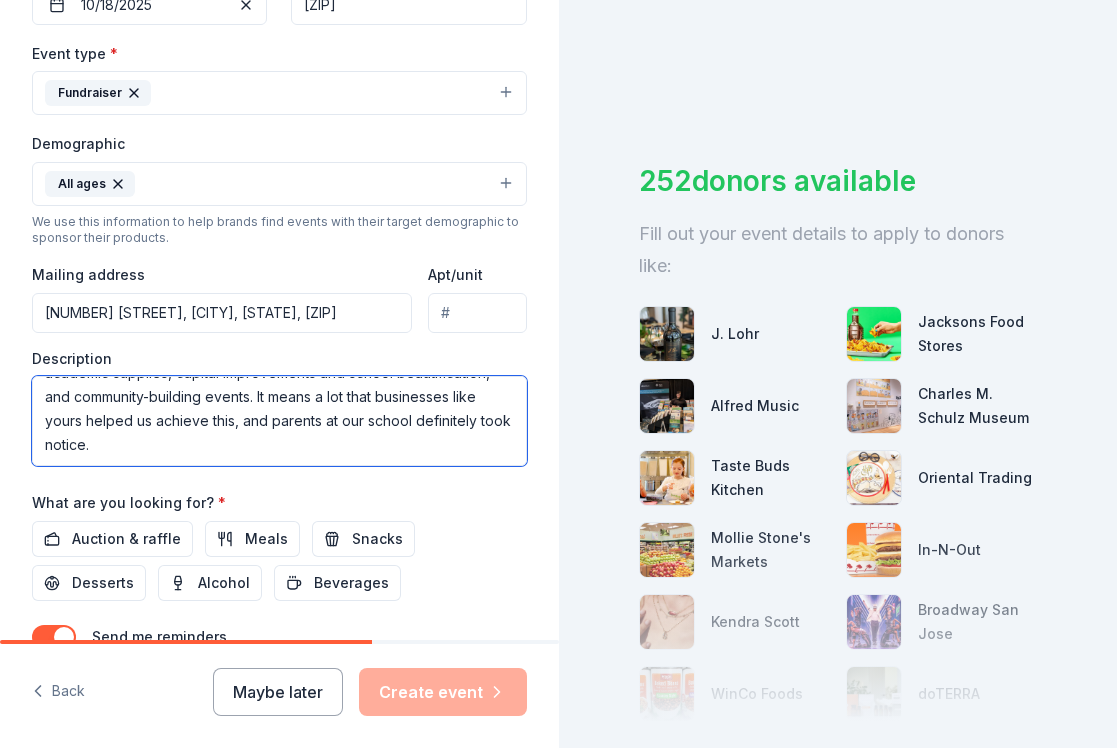 scroll, scrollTop: 311, scrollLeft: 0, axis: vertical 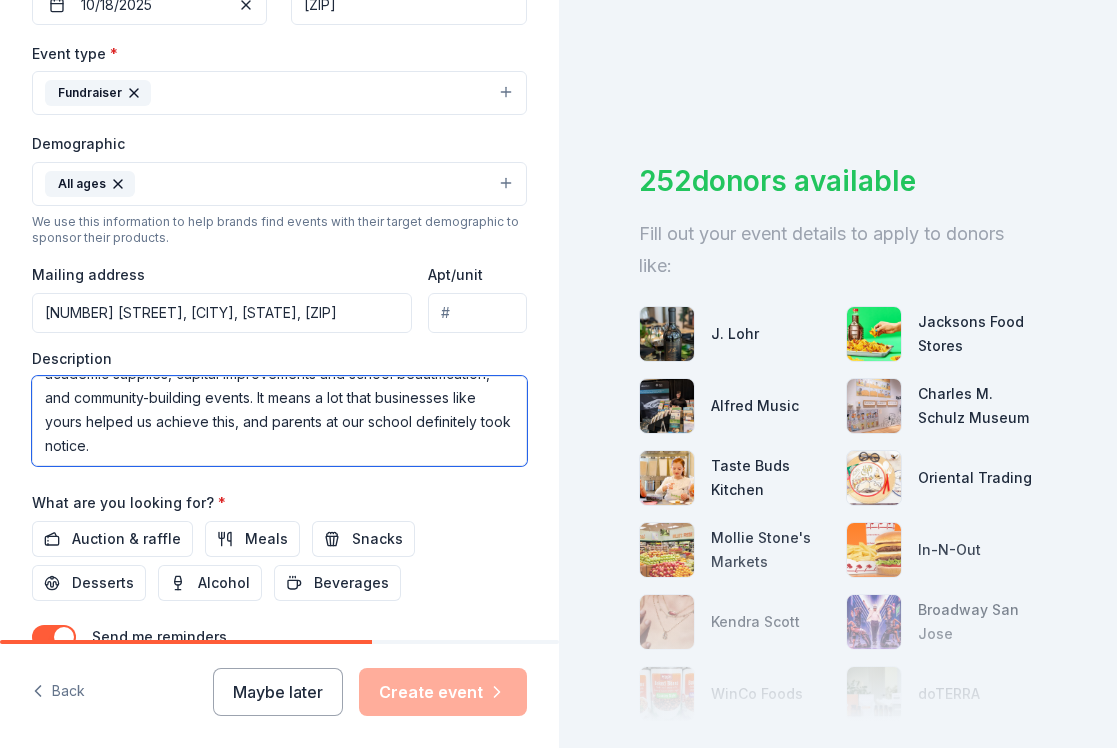 click on "On behalf of Santa Rita Elementary School’s Parent Teacher Association (PTA), we are very excited for our annual
Witches’ Delight and Silent Auction and would love for you to be a part of the celebration!
As you may know, our demographic is more culturally and socioeconomically diverse than other schools in the Los Altos
School District (LASD). We hope you will consider contributing a sponsorship or an auction item to our event. Last year
many local businesses, restaurants, after school classes, and summer camps made in-kind or financial contributions,
which helped us to raise thousands of dollars to fund our critical necessities, such as literacy and enrichment programs,
academic supplies, capital improvements and school beautification, and community-building events. It means a lot that businesses like yours helped us achieve this, and parents at our school definitely took notice." at bounding box center (279, 421) 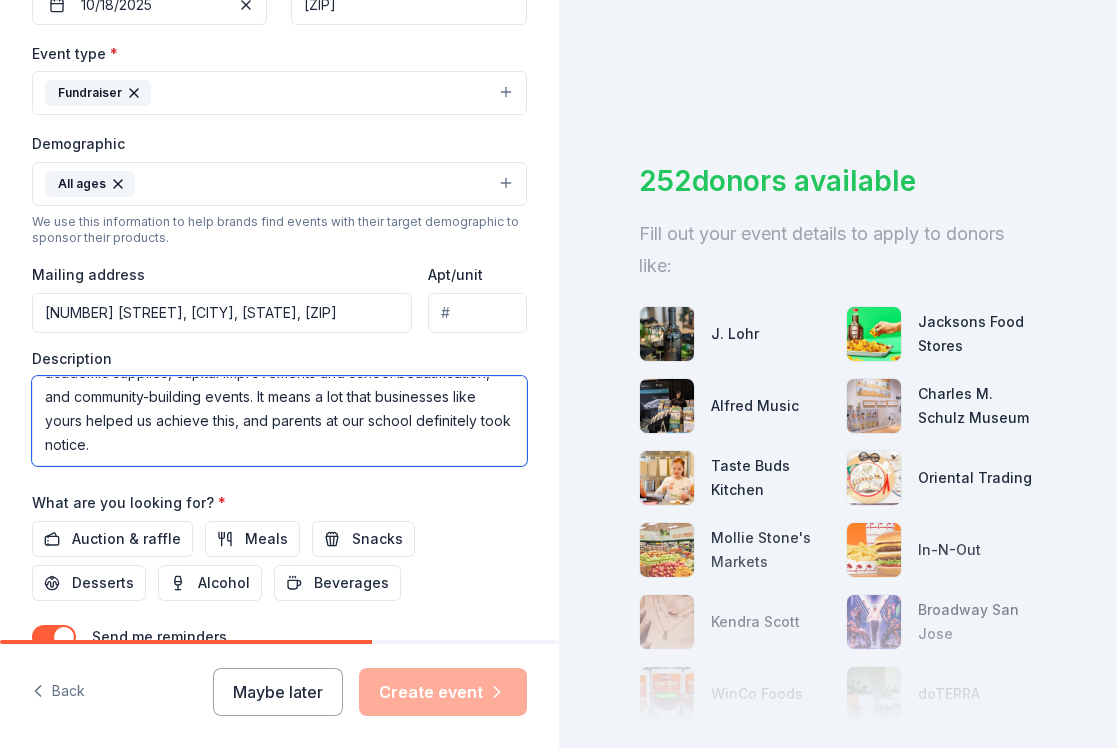 paste on "Our event will take place on October 18, 2025 from 1-6pm. By contributing, you'll not only support our cause but also
showcase your generosity to a wide and appreciative audience. Don't miss out on this chance to make a meaningful
impact while reaching potential customers and supporters!" 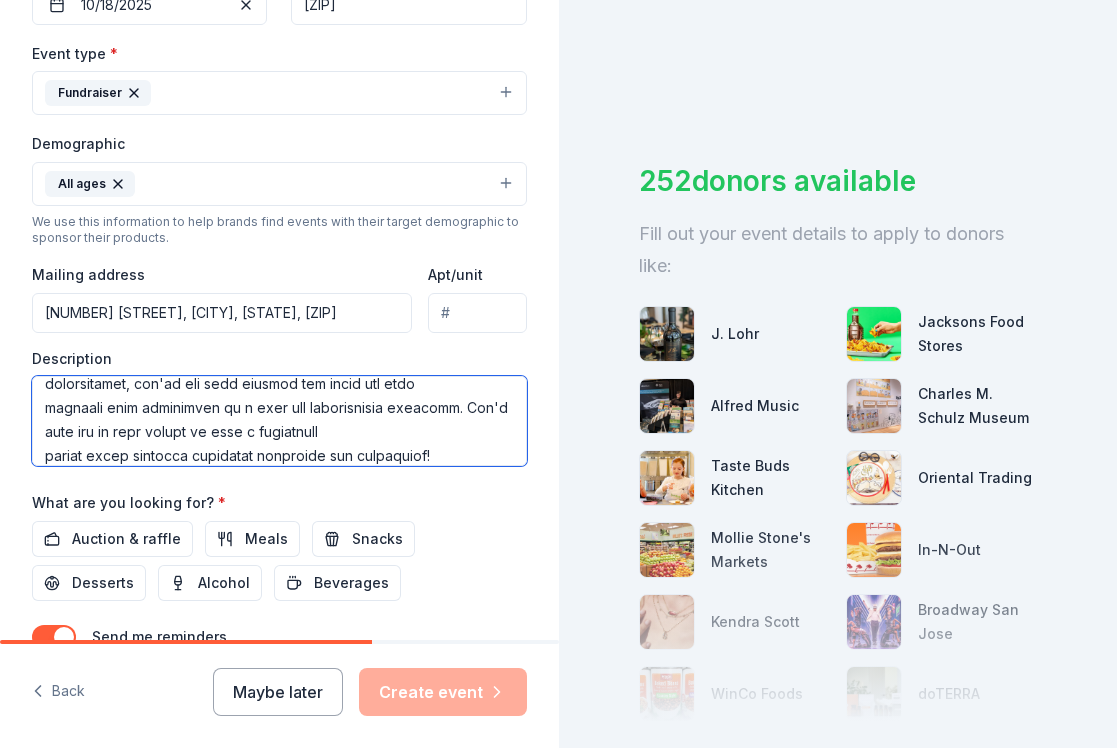 scroll, scrollTop: 432, scrollLeft: 0, axis: vertical 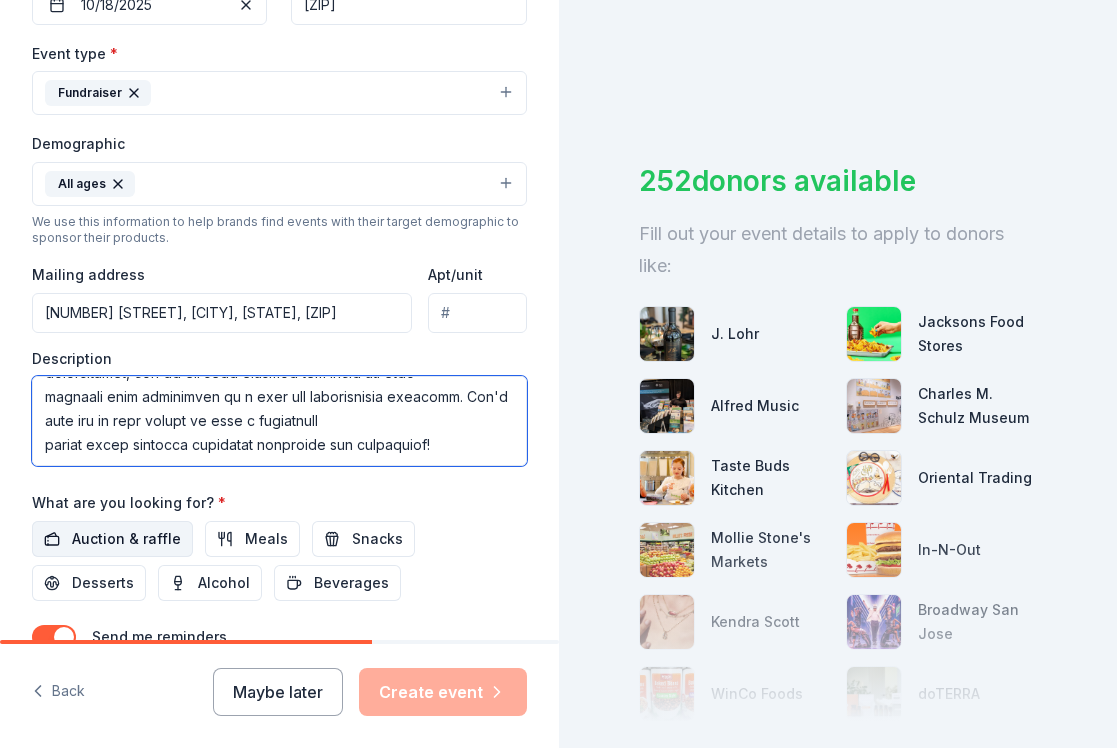type on "On behalf of Santa Rita Elementary School’s Parent Teacher Association (PTA), we are very excited for our annual
Witches’ Delight and Silent Auction and would love for you to be a part of the celebration!
As you may know, our demographic is more culturally and socioeconomically diverse than other schools in the Los Altos
School District (LASD). We hope you will consider contributing a sponsorship or an auction item to our event. Last year
many local businesses, restaurants, after school classes, and summer camps made in-kind or financial contributions,
which helped us to raise thousands of dollars to fund our critical necessities, such as literacy and enrichment programs,
academic supplies, capital improvements and school beautification, and community-building events. It means a lot that businesses like yours helped us achieve this, and parents at our school definitely took notice.
Our event will take place on October 18, 2025 from 1-6pm. By contributing, you'll not only support our cause but also
showcase..." 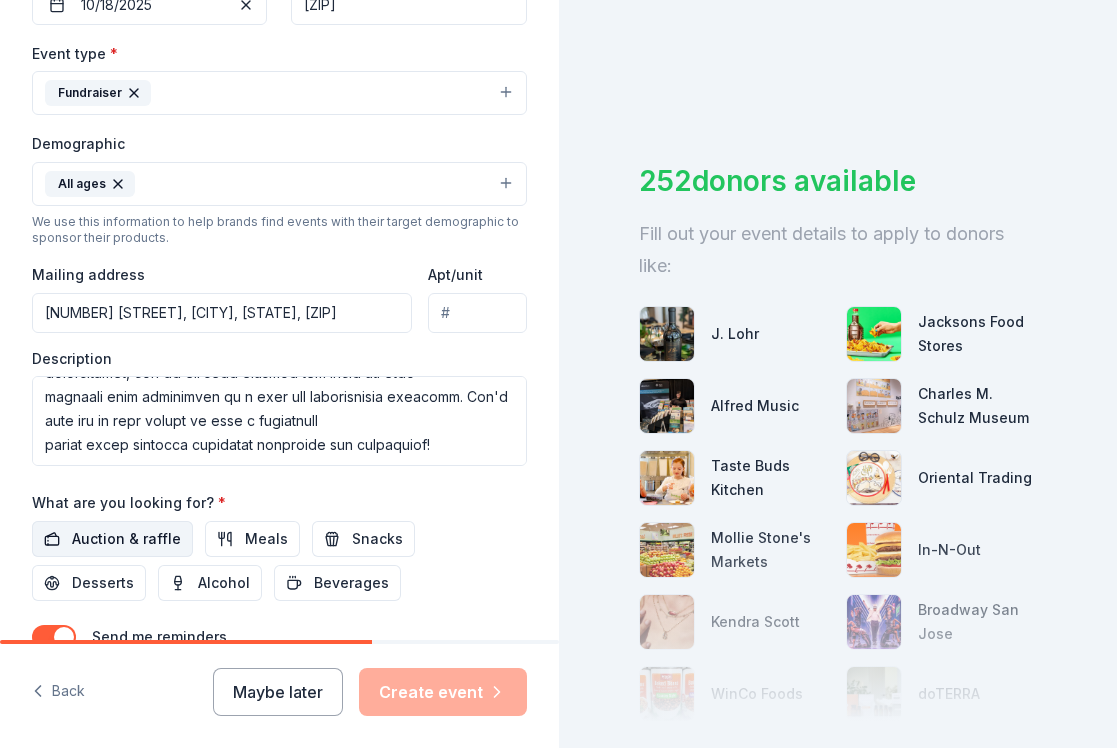 click on "Auction & raffle" at bounding box center (126, 539) 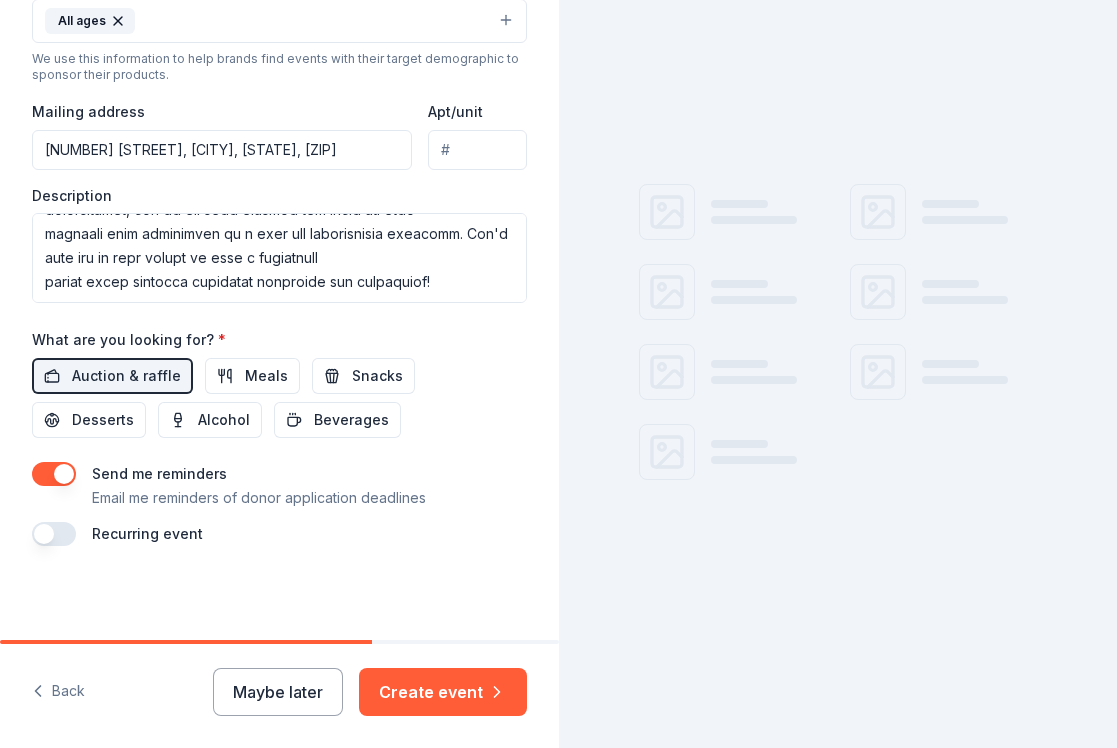 scroll, scrollTop: 695, scrollLeft: 0, axis: vertical 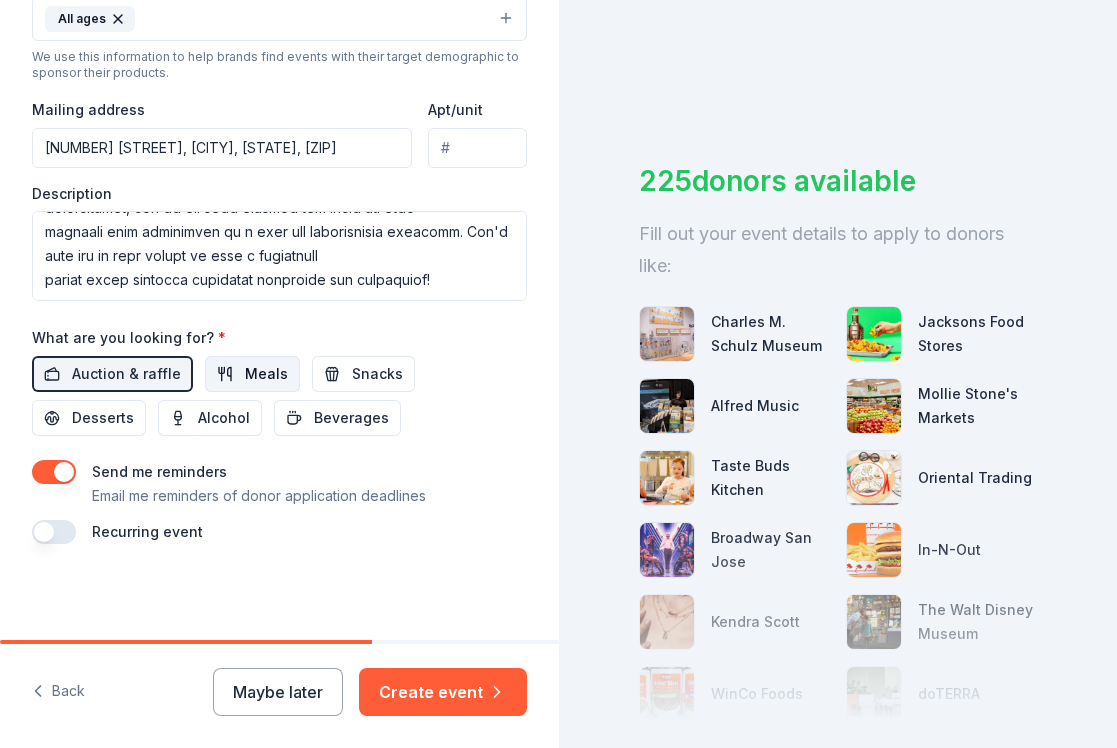 click on "Meals" at bounding box center (266, 374) 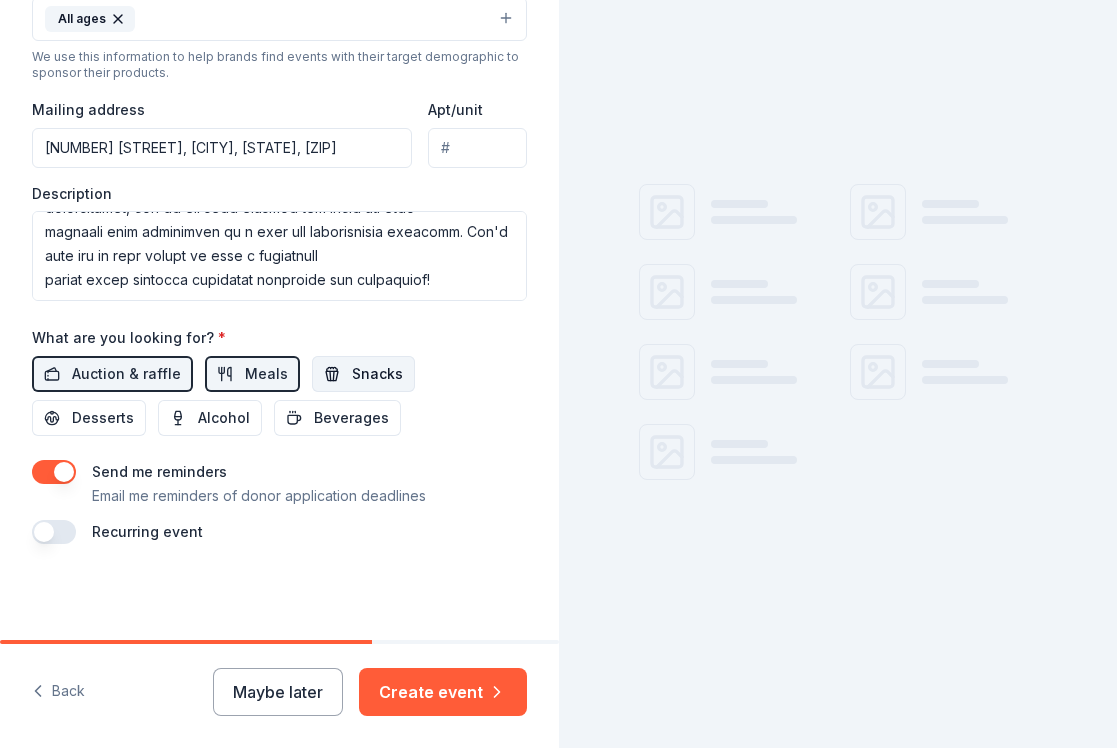 click on "Snacks" at bounding box center [377, 374] 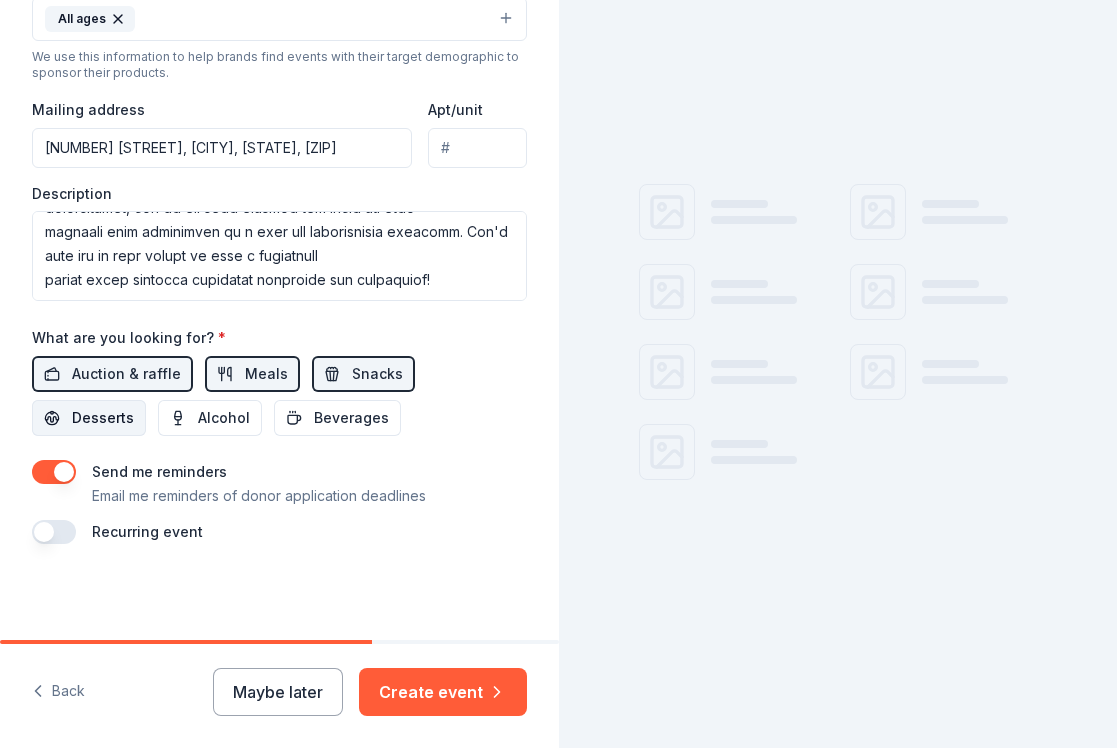 click on "Desserts" at bounding box center [103, 418] 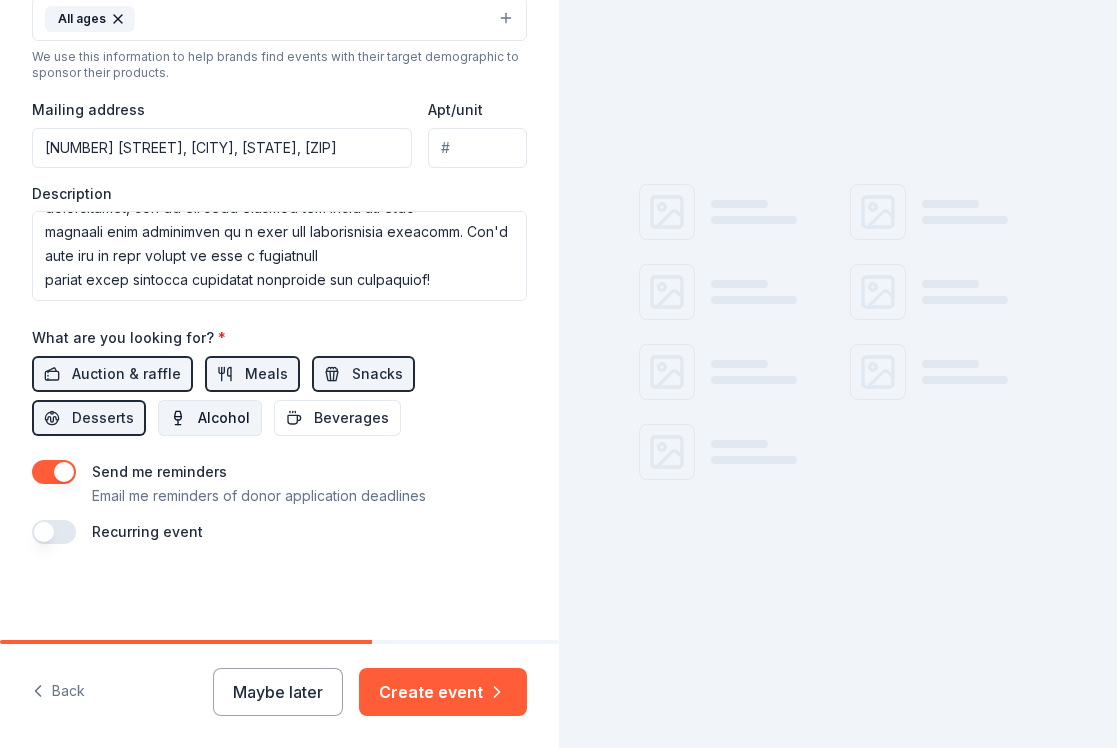 click on "Alcohol" at bounding box center (224, 418) 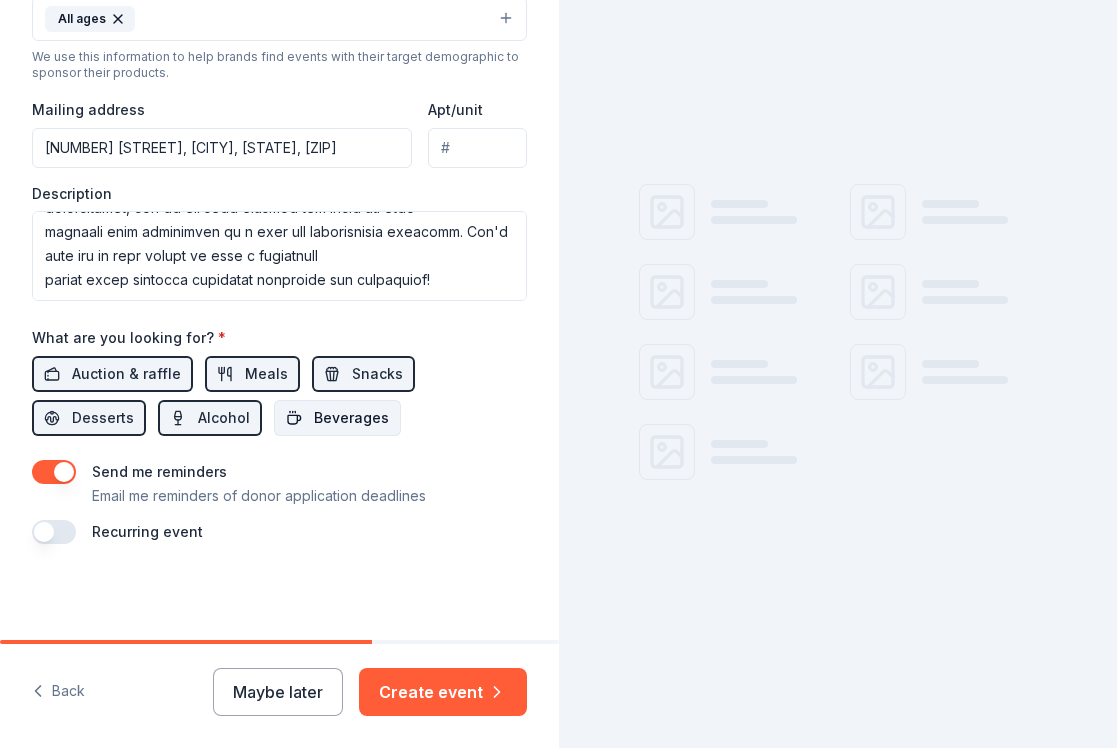 click on "Beverages" at bounding box center [351, 418] 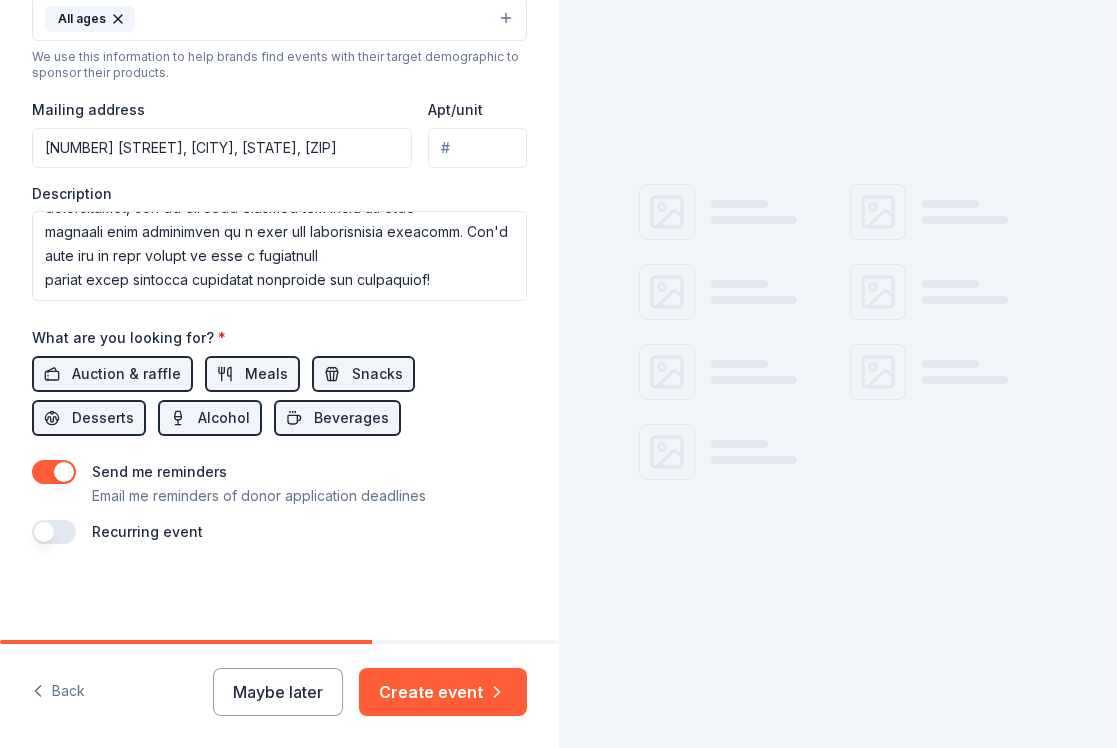 click at bounding box center [54, 472] 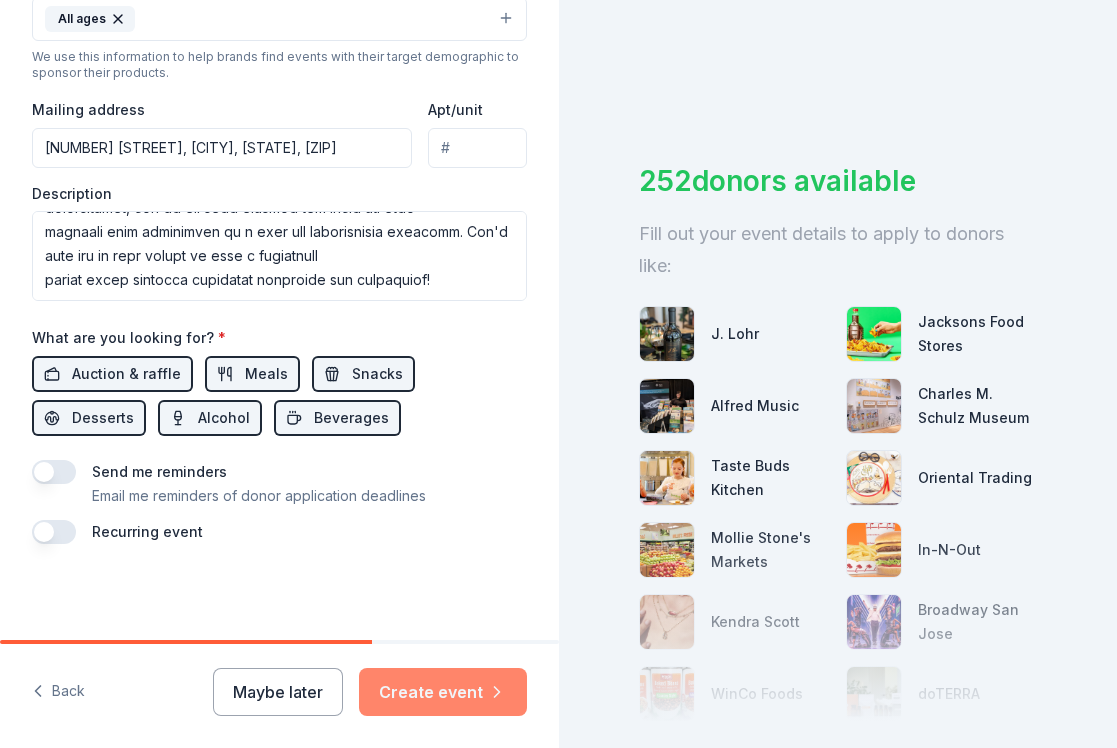 click on "Create event" at bounding box center [443, 692] 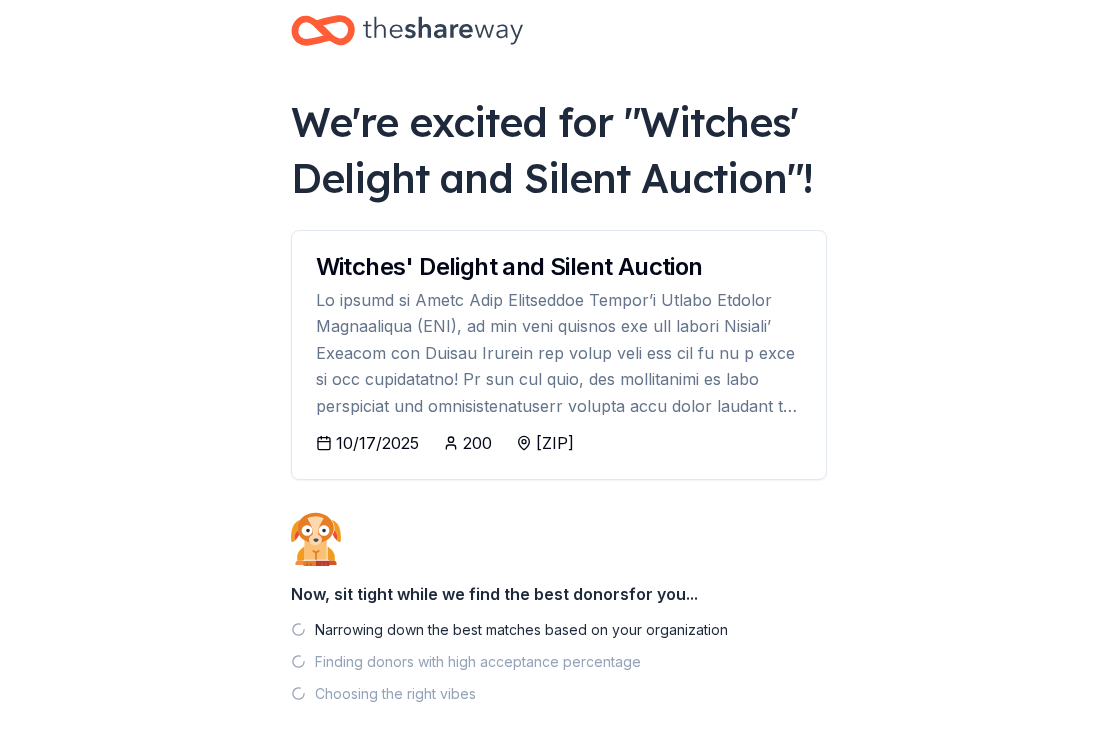 scroll, scrollTop: 40, scrollLeft: 0, axis: vertical 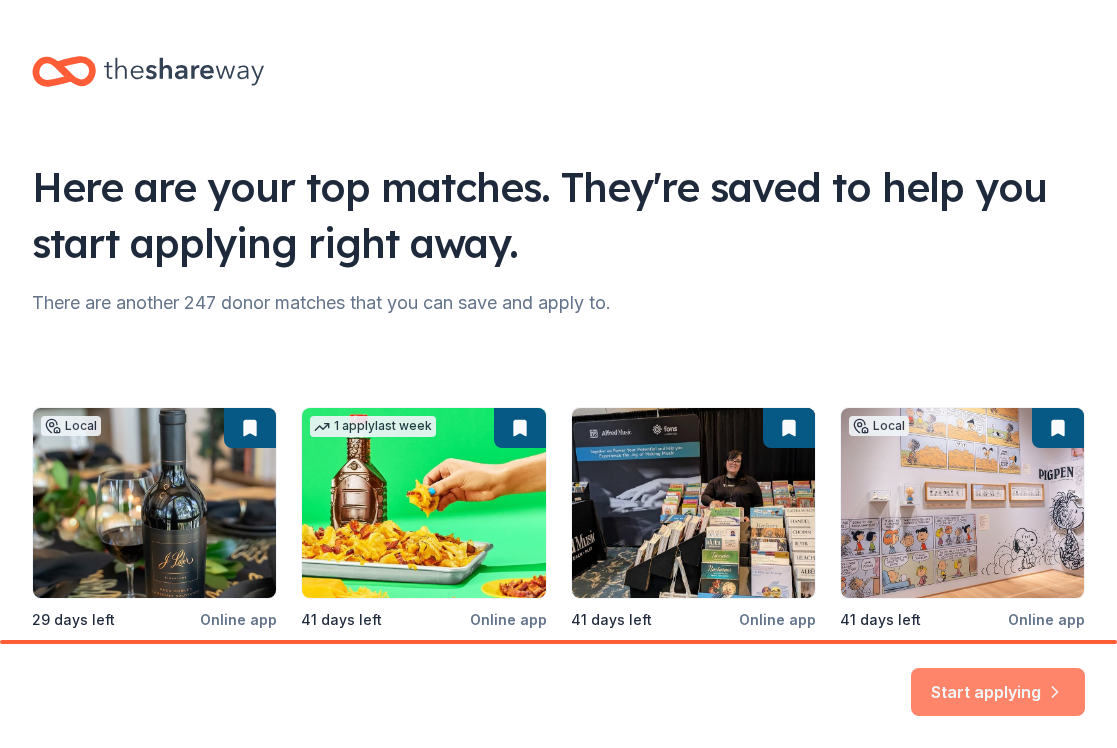 click on "Start applying" at bounding box center [998, 680] 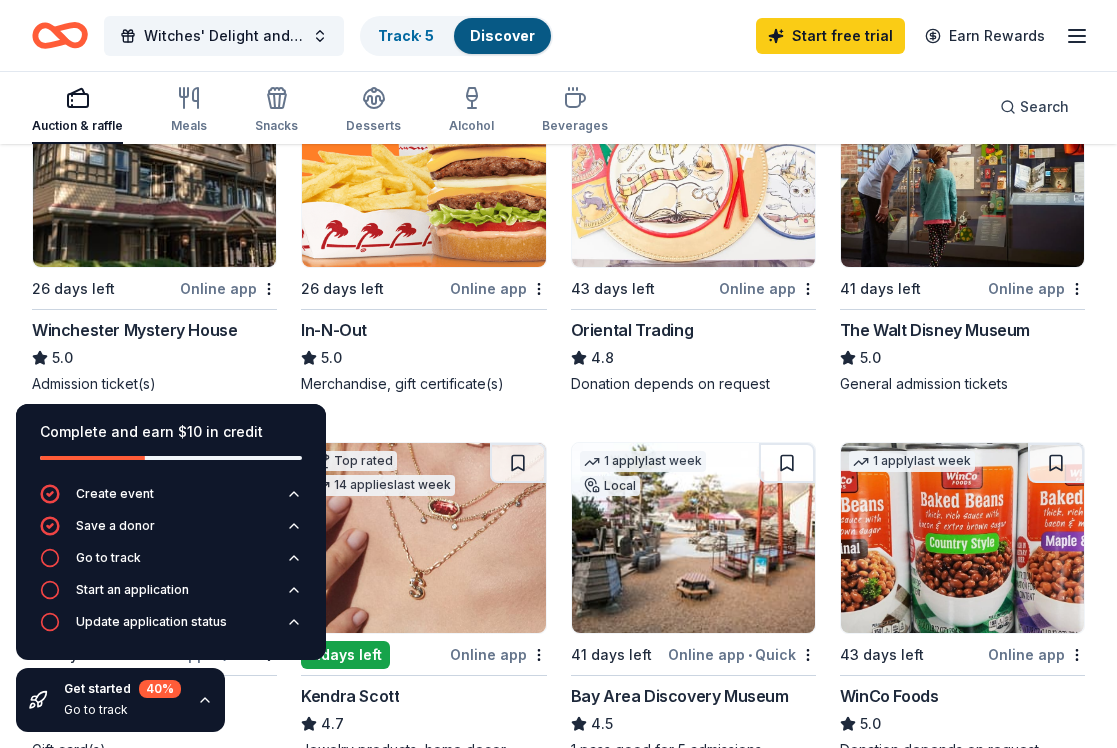 scroll, scrollTop: 318, scrollLeft: 0, axis: vertical 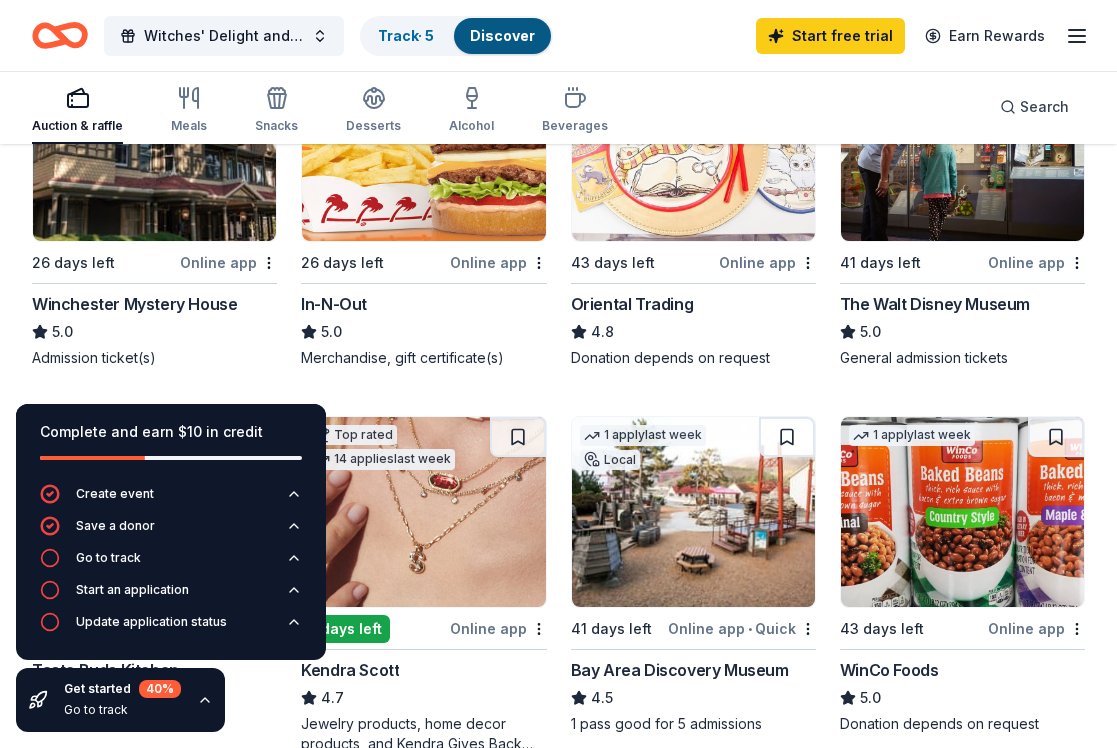 click on "Winchester Mystery House" at bounding box center [134, 304] 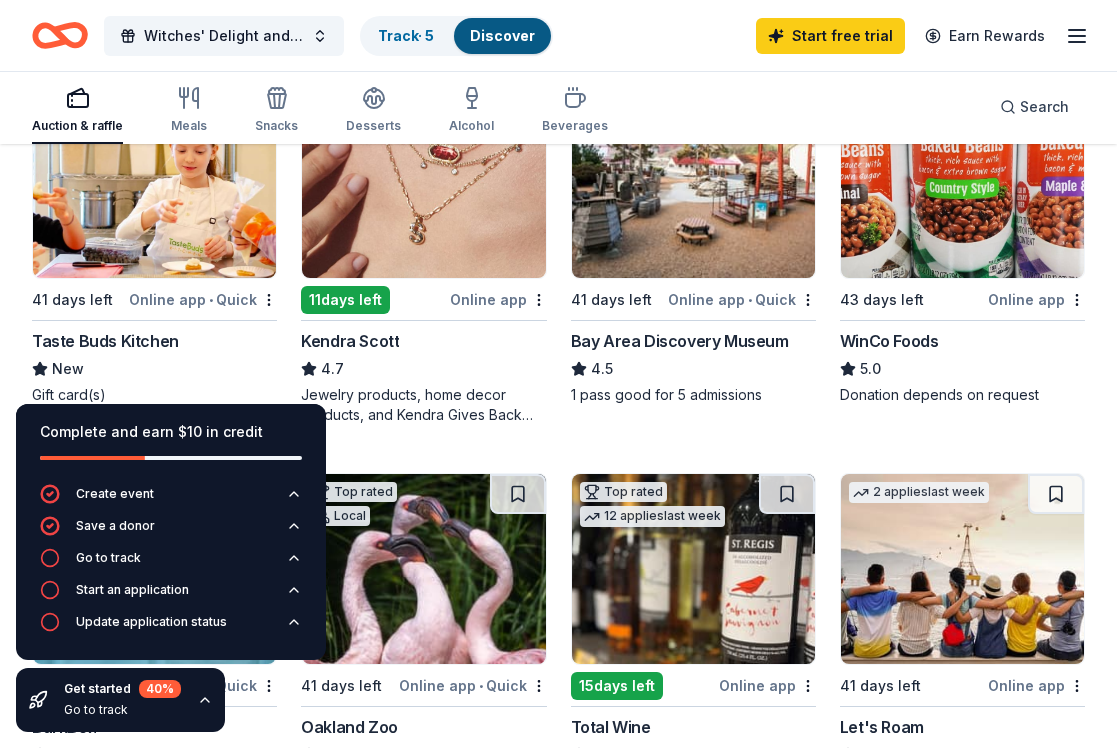 scroll, scrollTop: 622, scrollLeft: 0, axis: vertical 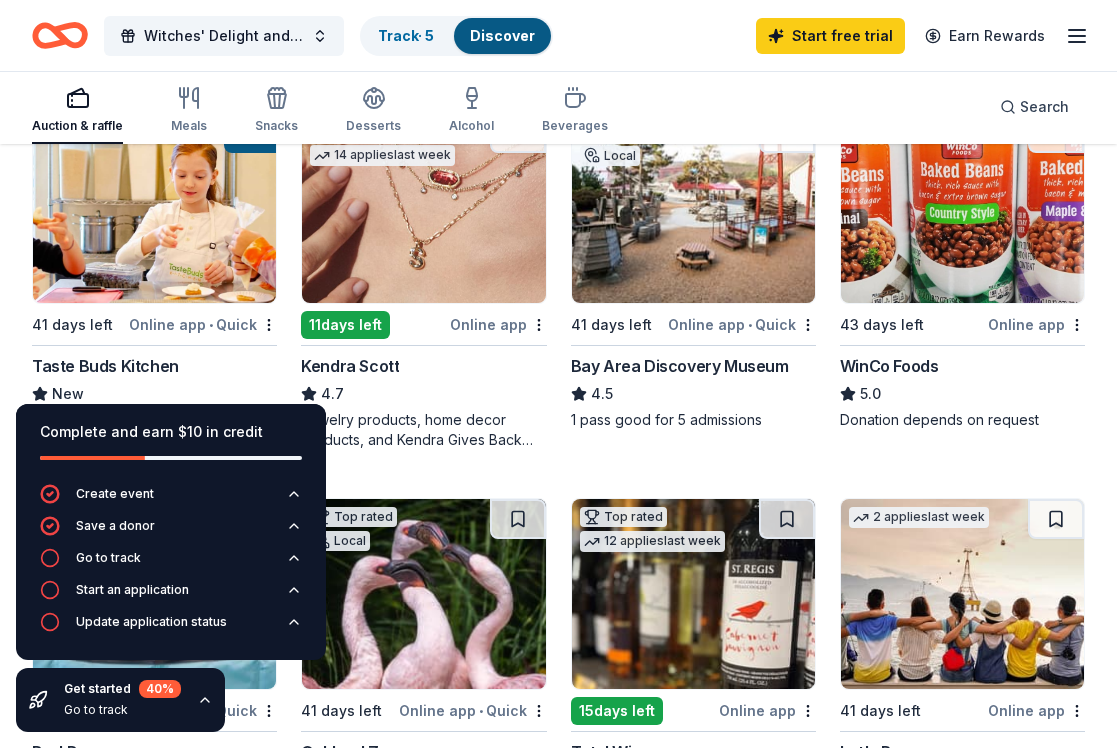 click on "Bay Area Discovery Museum" at bounding box center [680, 366] 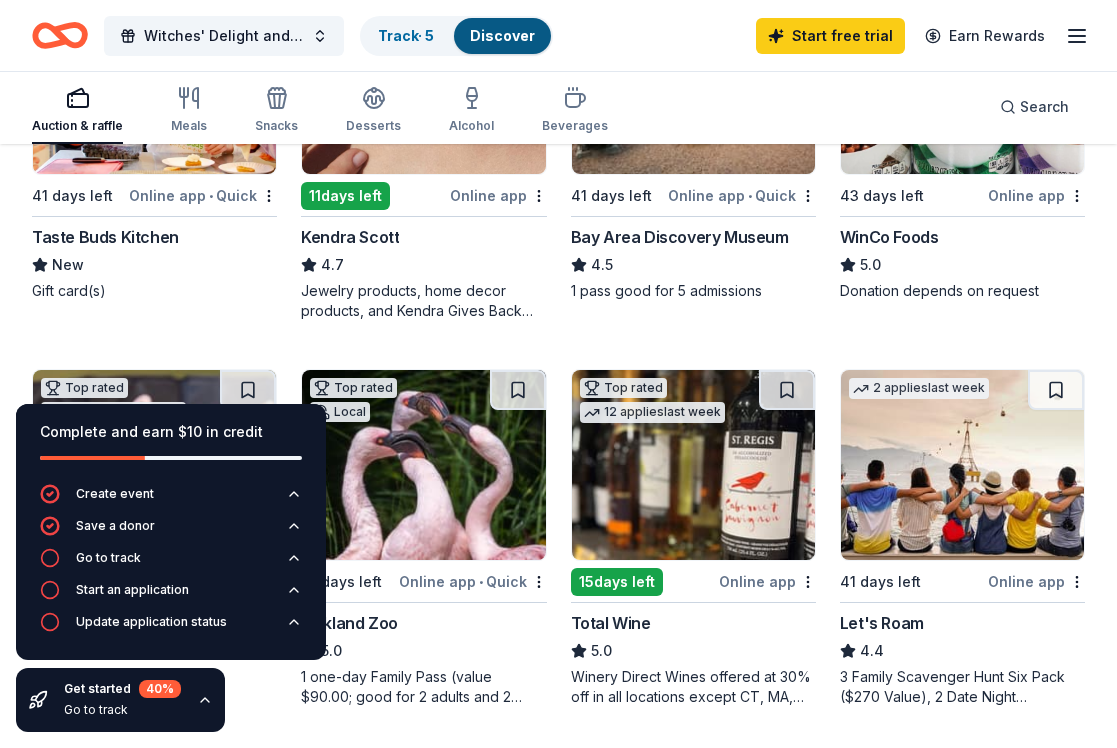 scroll, scrollTop: 773, scrollLeft: 0, axis: vertical 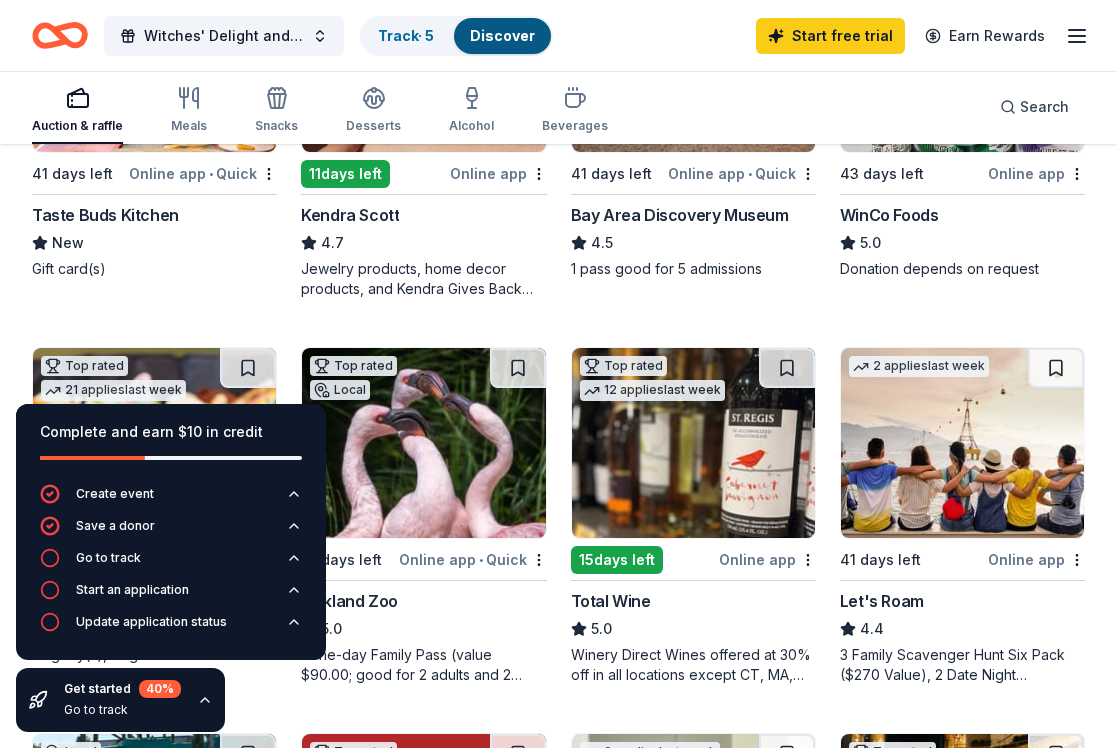 click 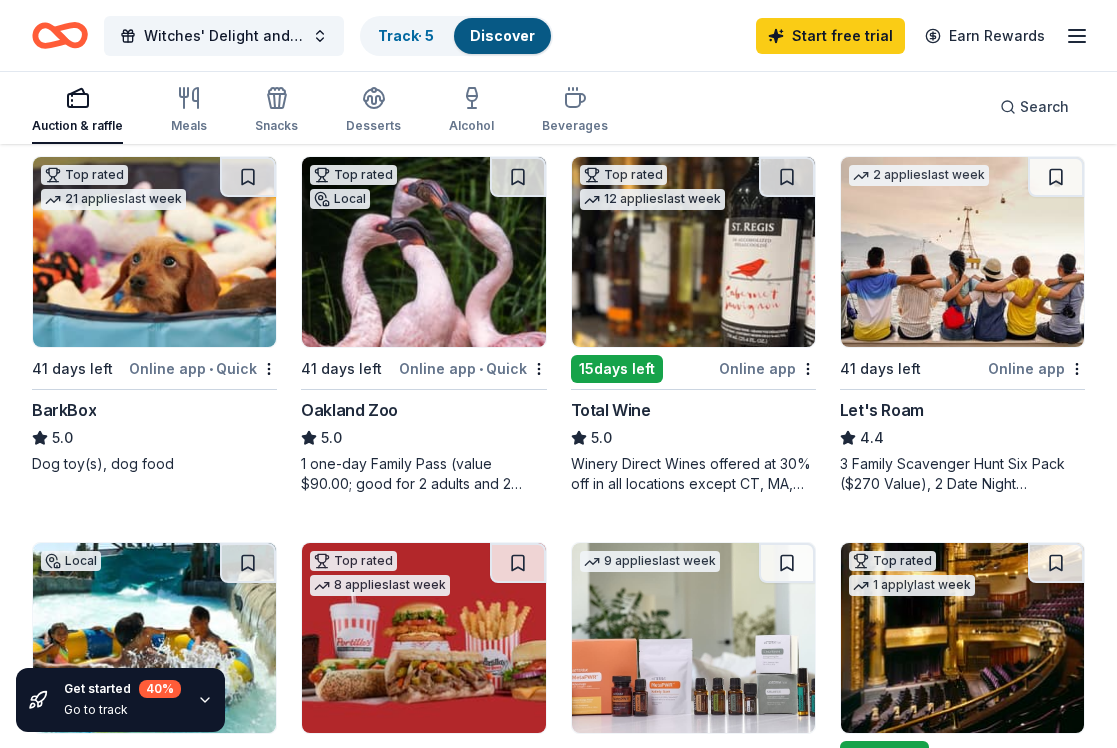 scroll, scrollTop: 986, scrollLeft: 0, axis: vertical 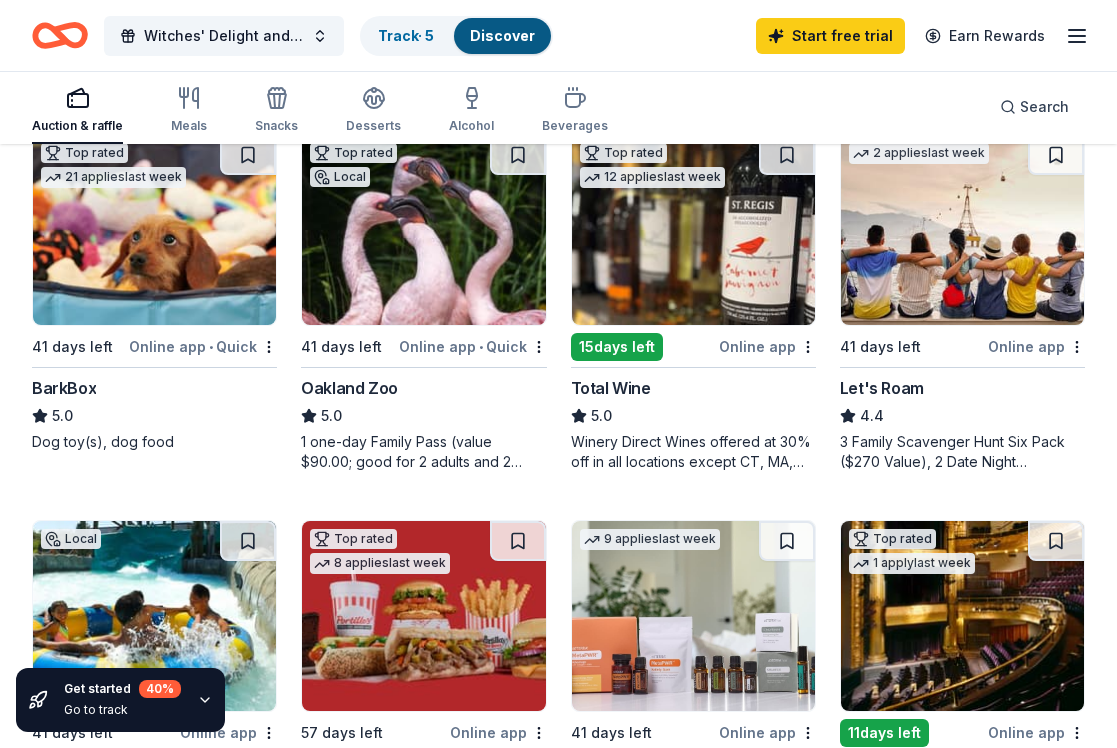 click on "Oakland Zoo" at bounding box center (349, 388) 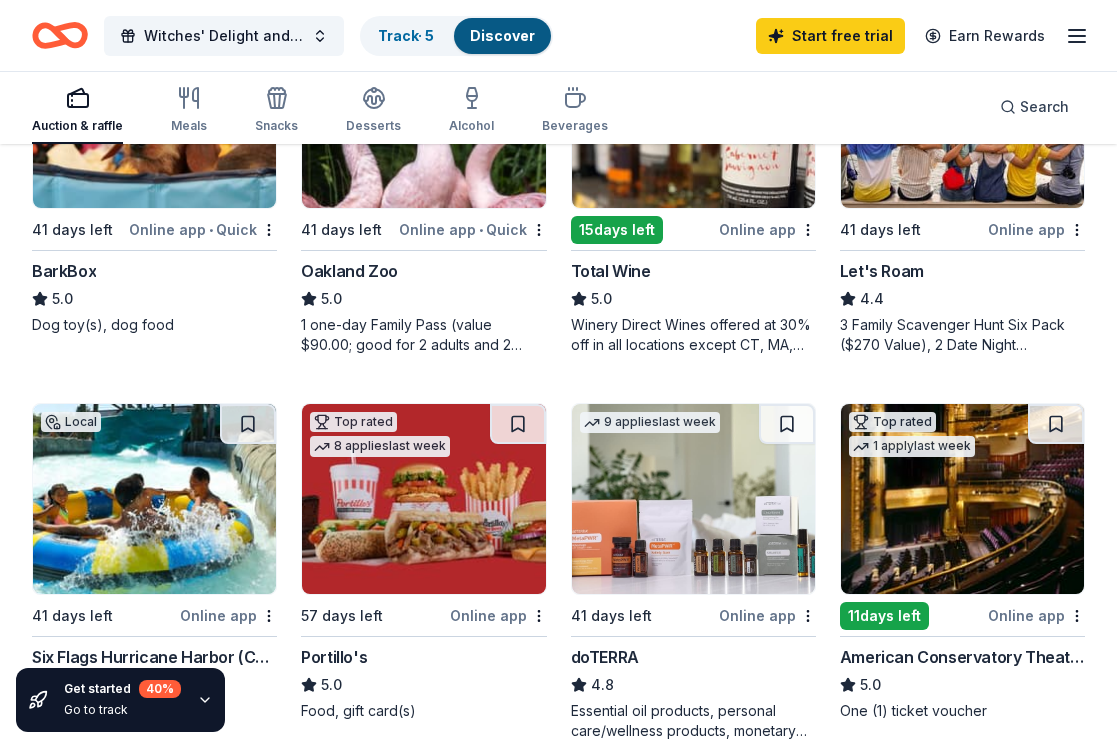 scroll, scrollTop: 1109, scrollLeft: 0, axis: vertical 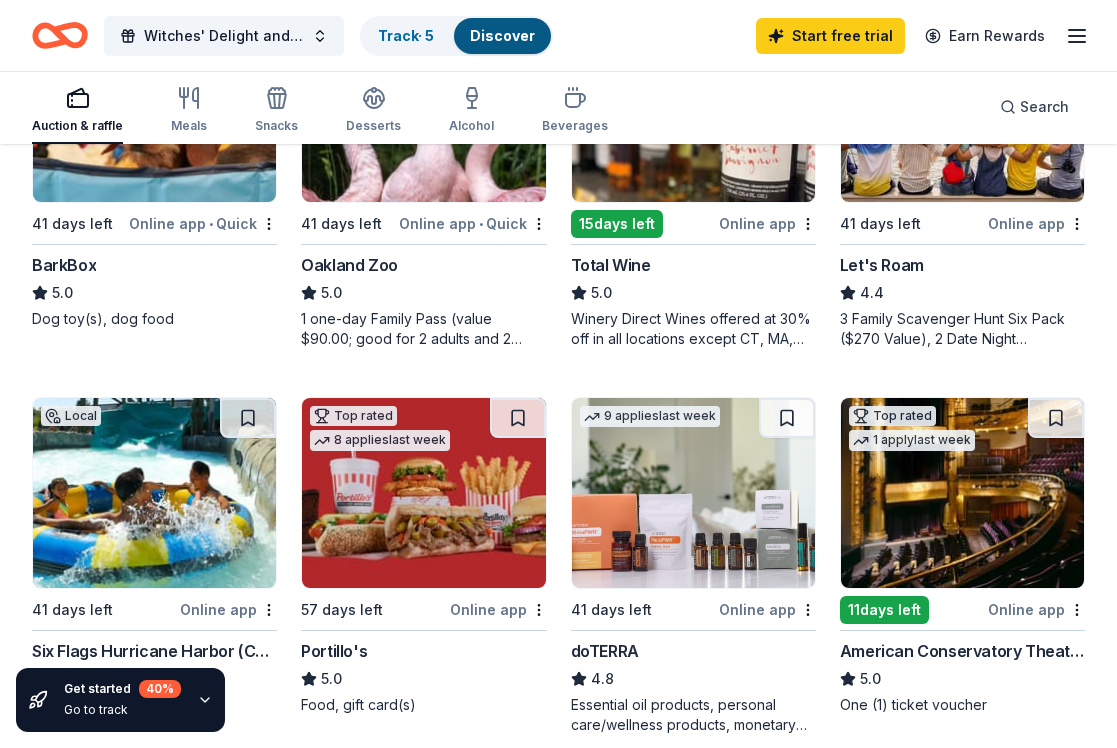 click on "Let's Roam" at bounding box center (882, 265) 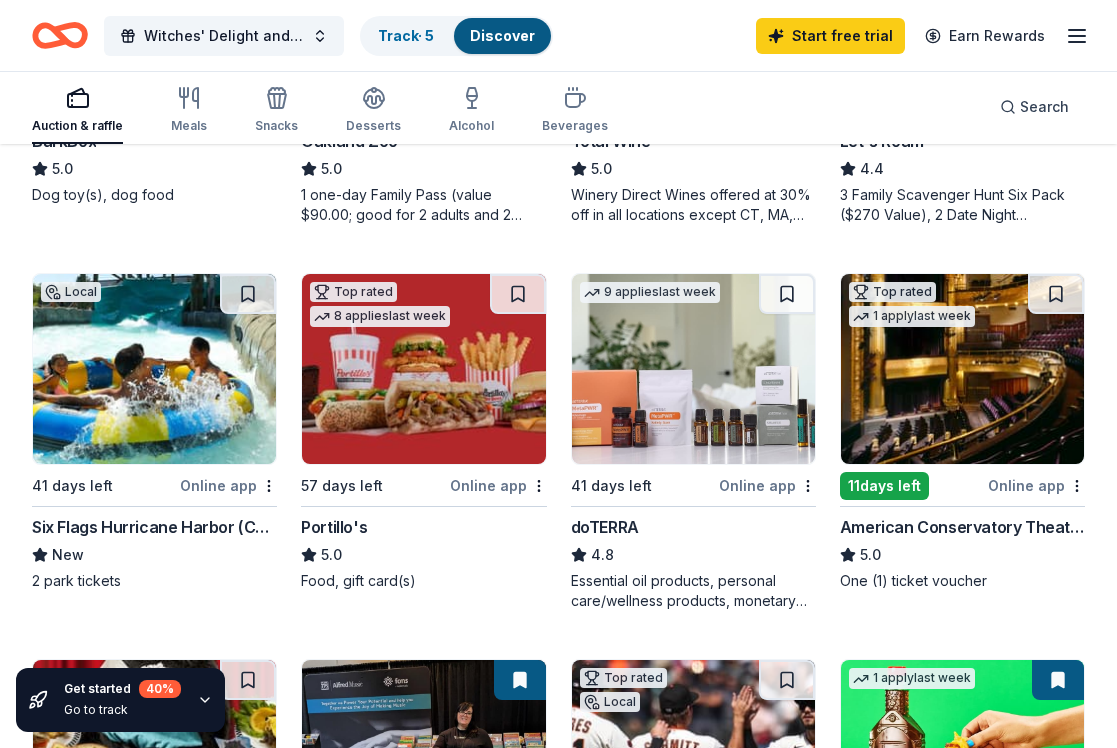 scroll, scrollTop: 1235, scrollLeft: 0, axis: vertical 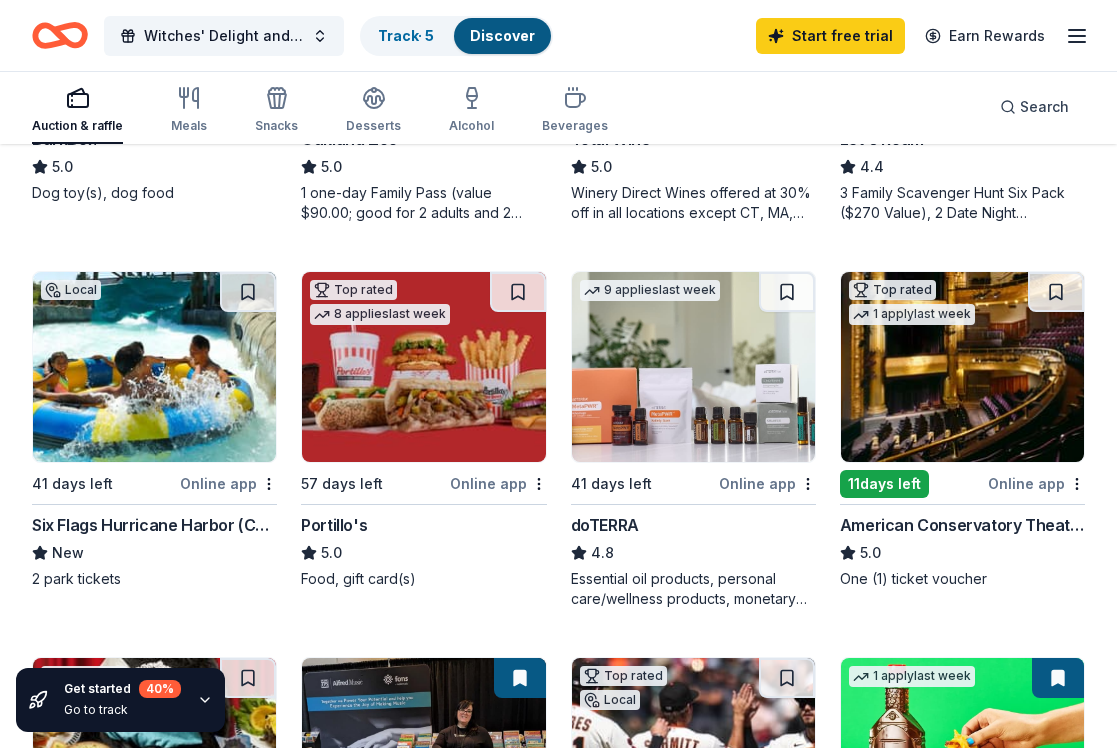 click on "doTERRA" at bounding box center [605, 525] 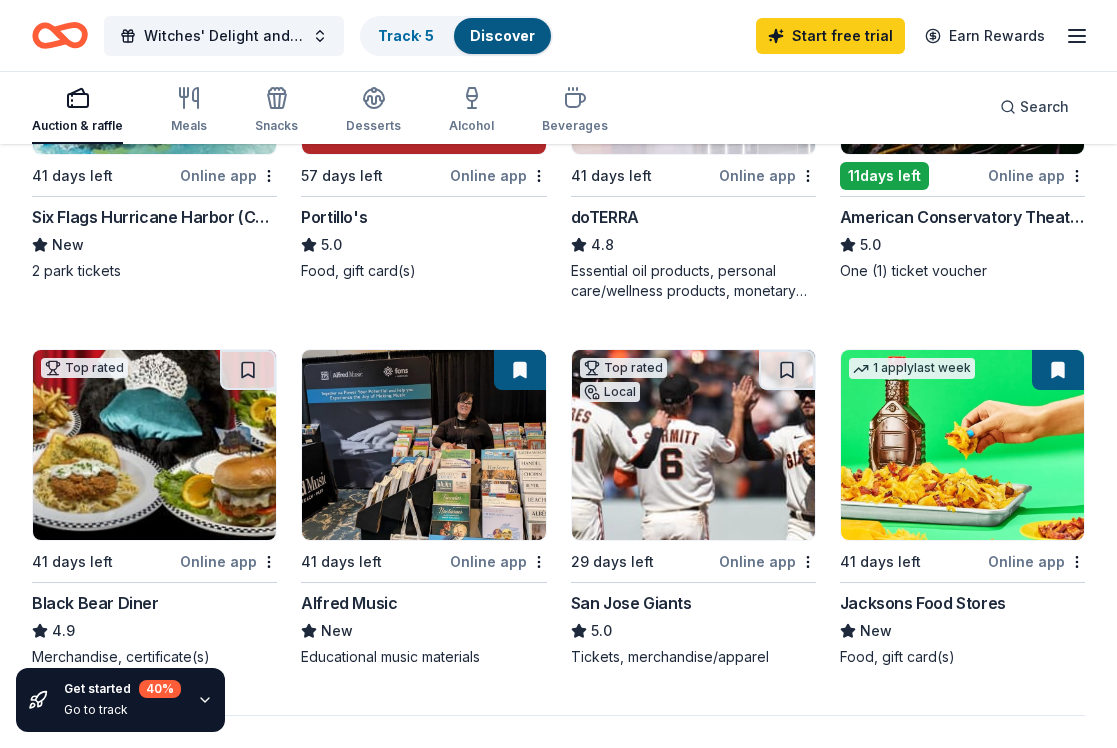 scroll, scrollTop: 1551, scrollLeft: 0, axis: vertical 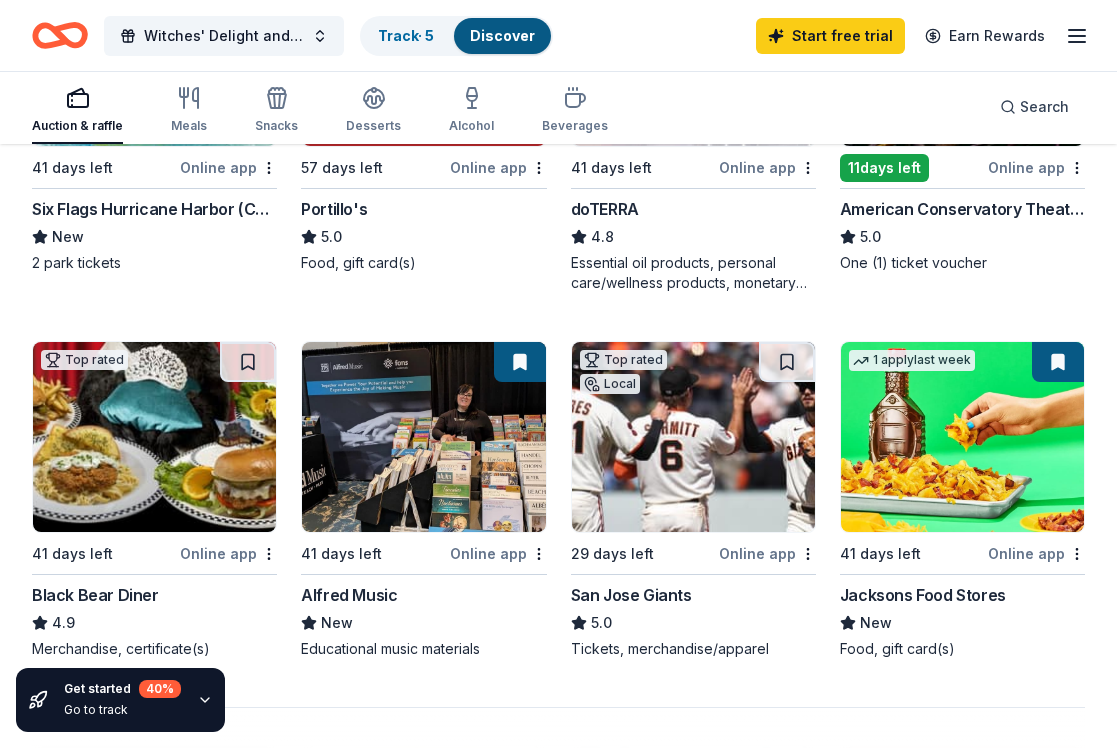 click on "American Conservatory Theater" at bounding box center (962, 209) 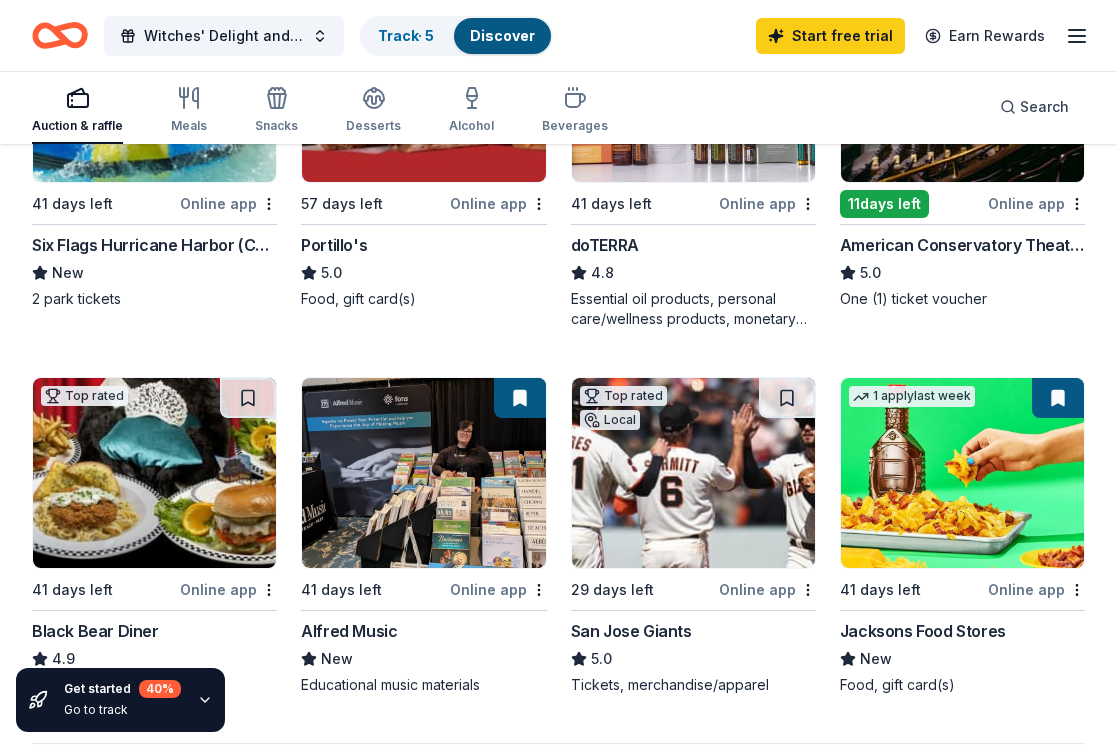 scroll, scrollTop: 1540, scrollLeft: 0, axis: vertical 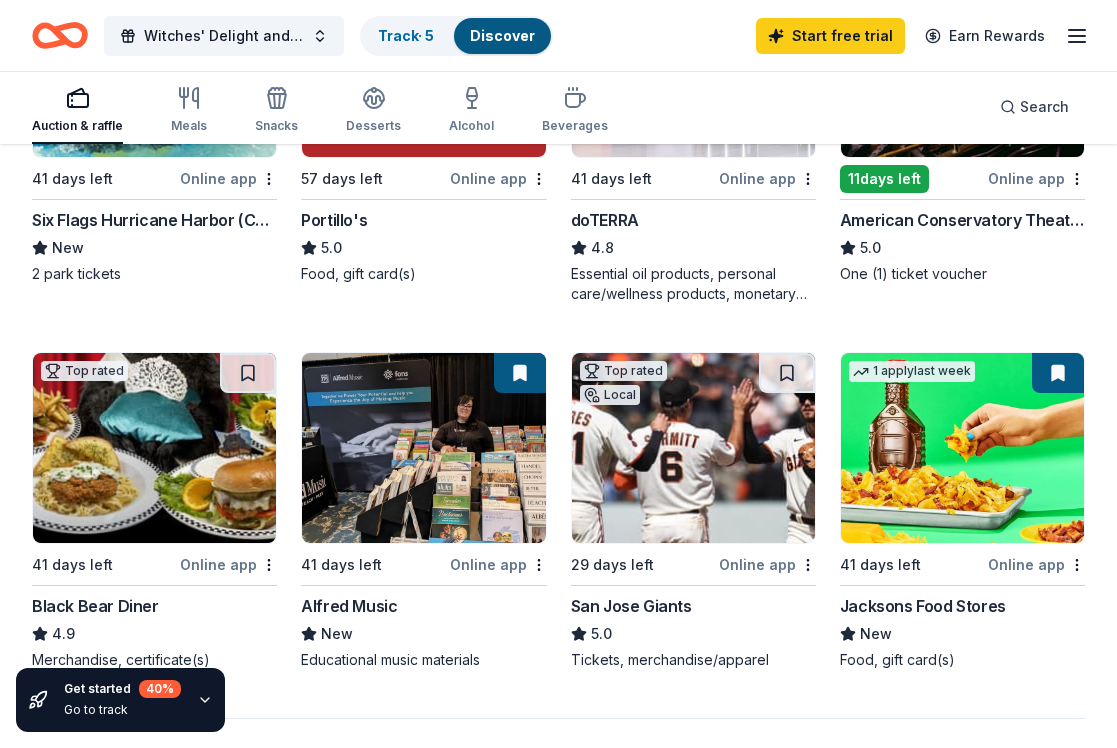 click on "San Jose Giants" at bounding box center [631, 606] 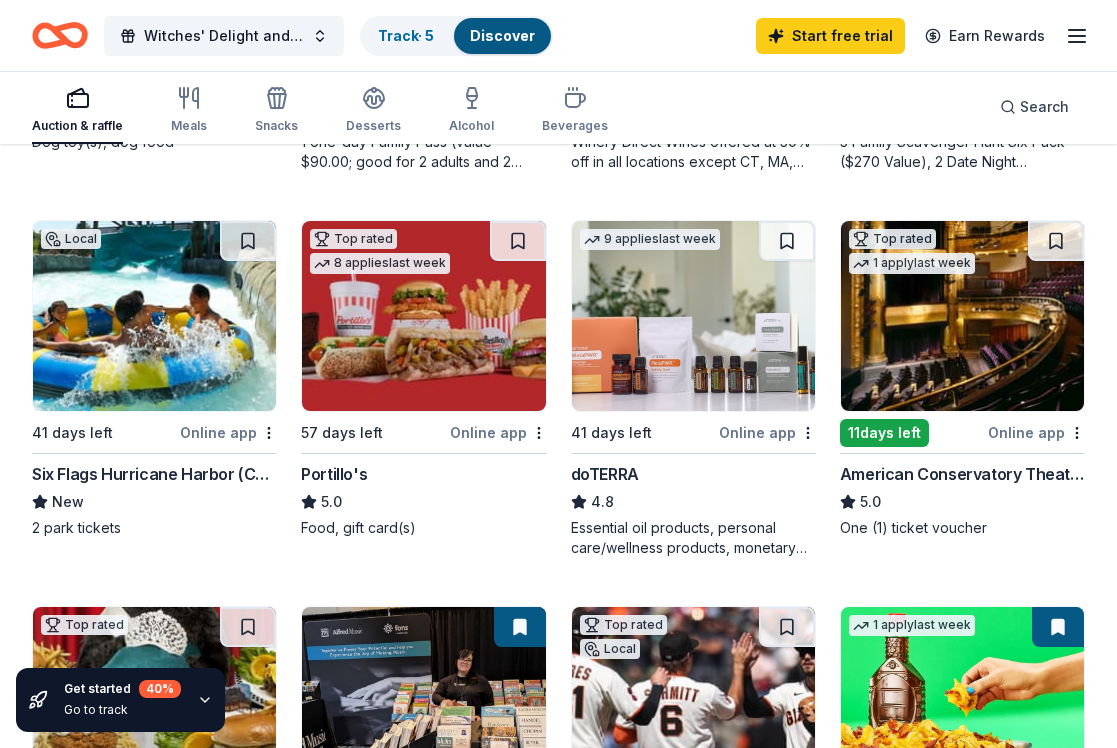 scroll, scrollTop: 1126, scrollLeft: 0, axis: vertical 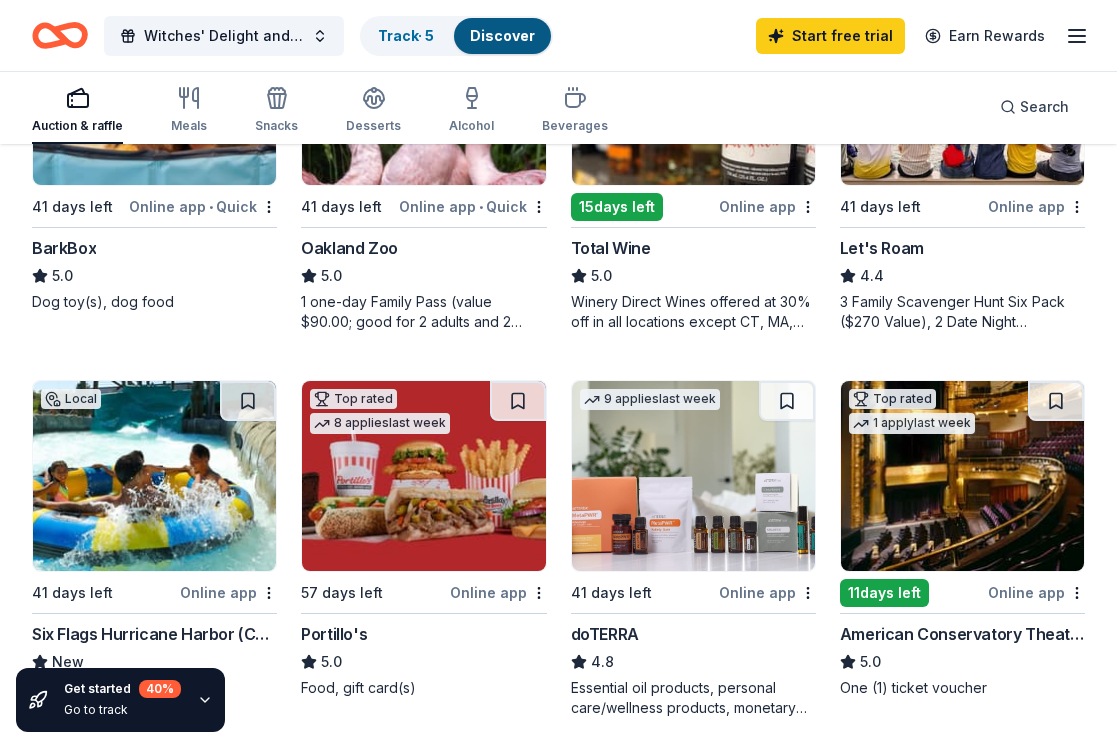 click on "Portillo's" at bounding box center (334, 634) 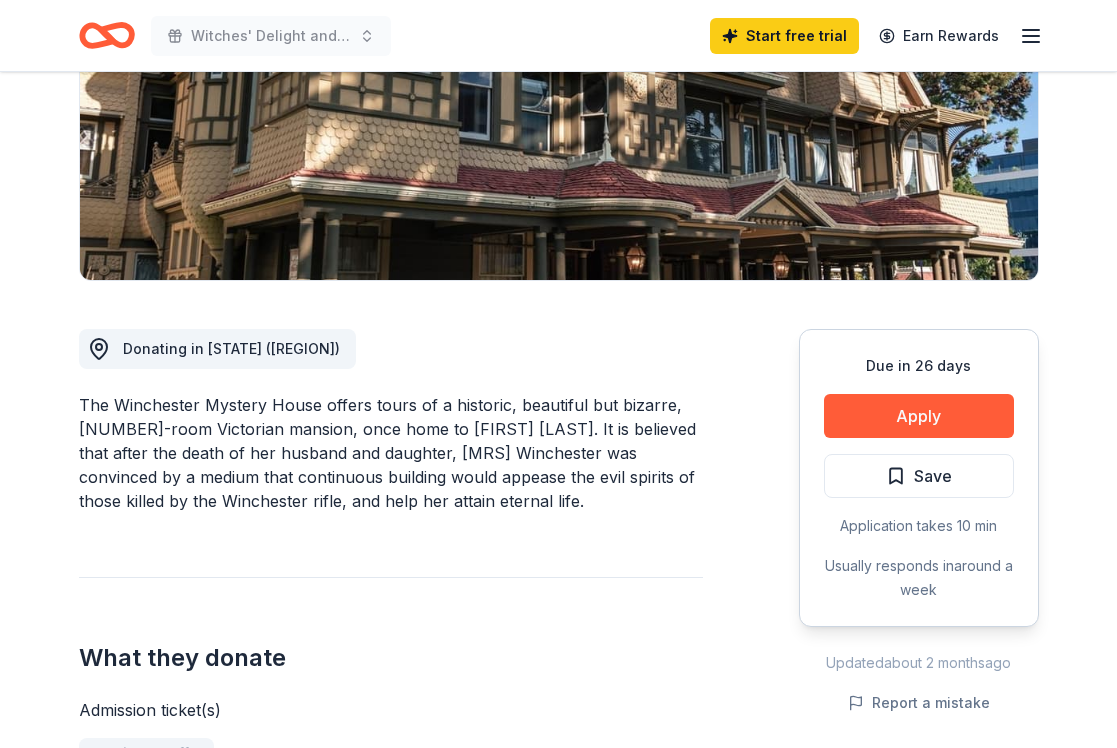 scroll, scrollTop: 332, scrollLeft: 0, axis: vertical 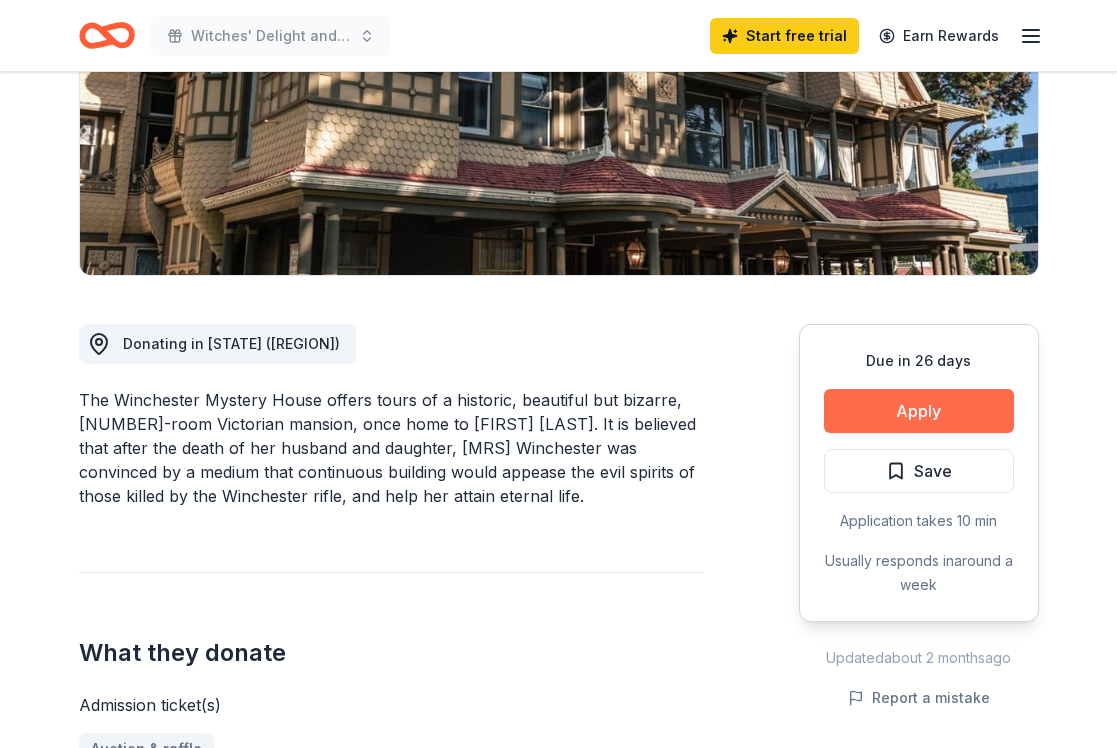 click on "Apply" at bounding box center (919, 411) 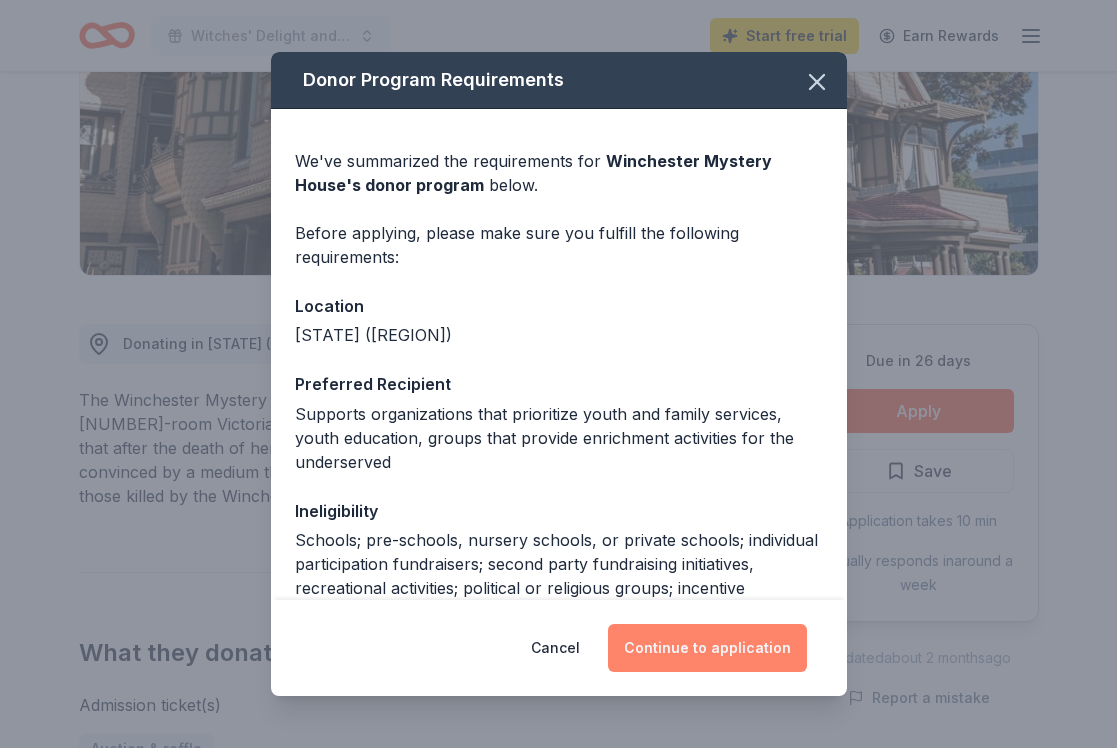 click on "Continue to application" at bounding box center (707, 648) 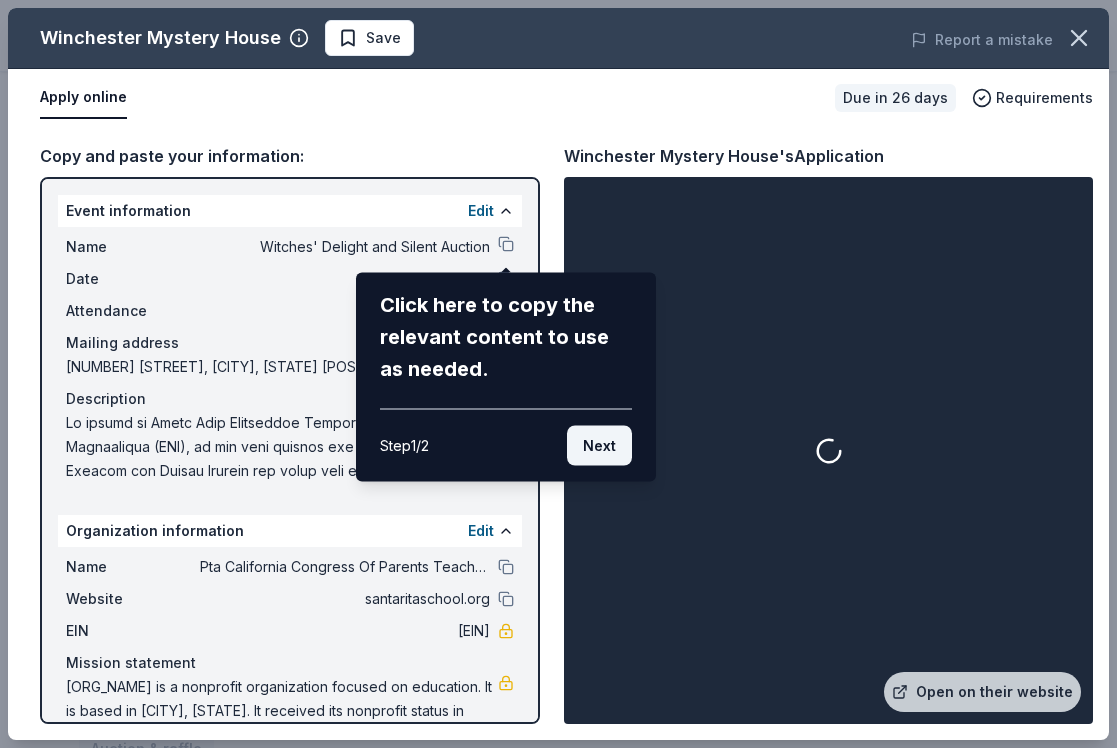 click on "Next" at bounding box center (599, 446) 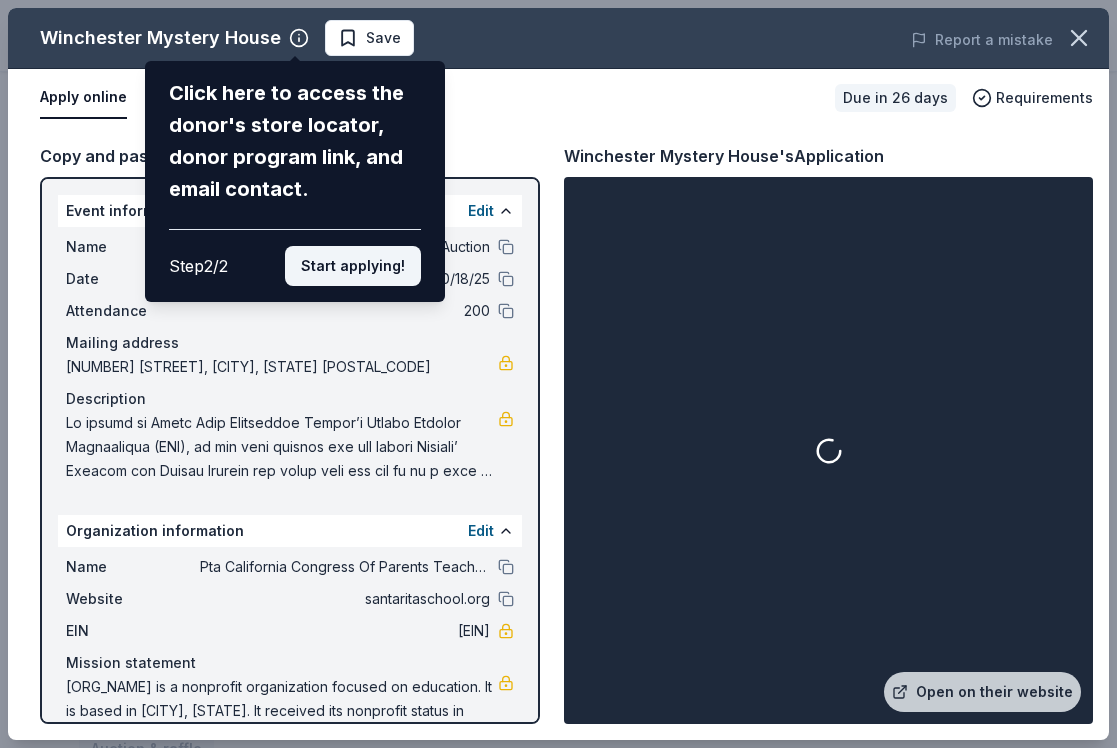 click on "Start applying!" at bounding box center (353, 266) 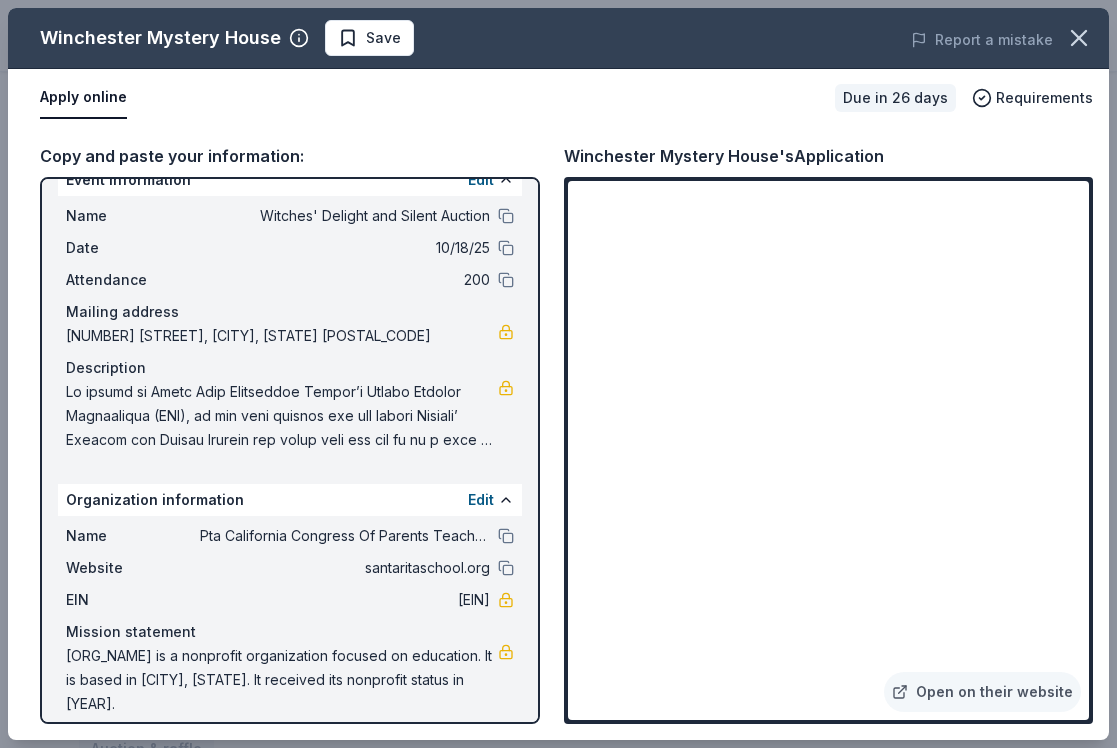 scroll, scrollTop: 49, scrollLeft: 0, axis: vertical 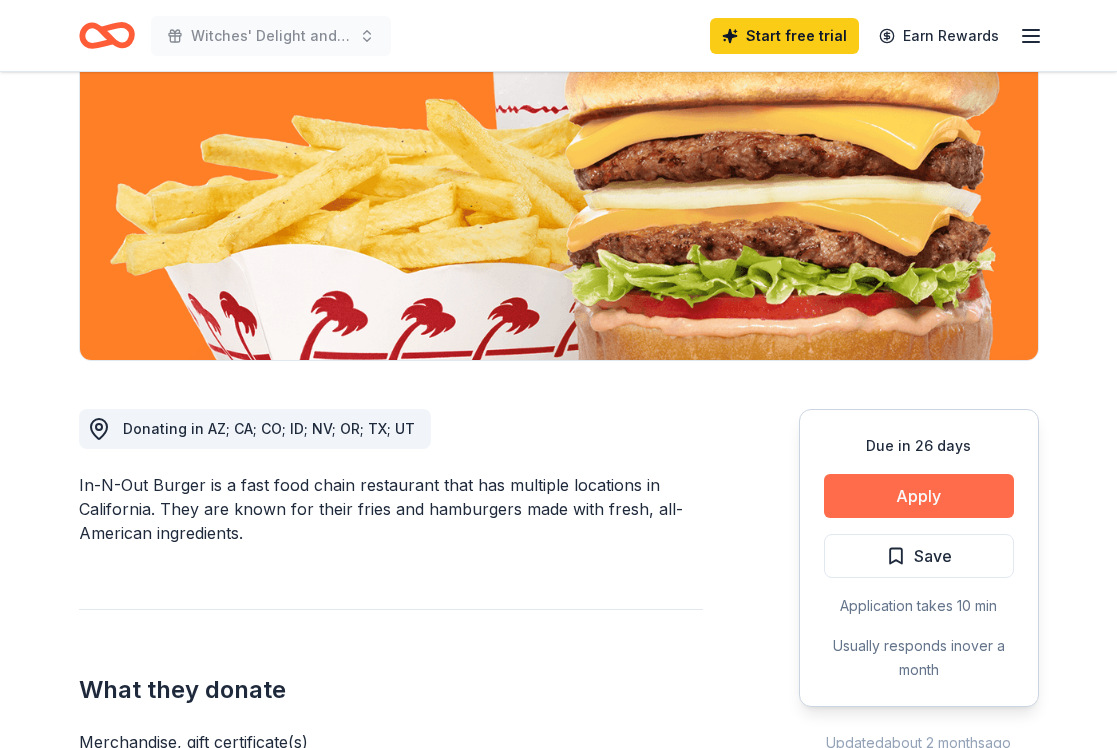 click on "Apply" at bounding box center [919, 496] 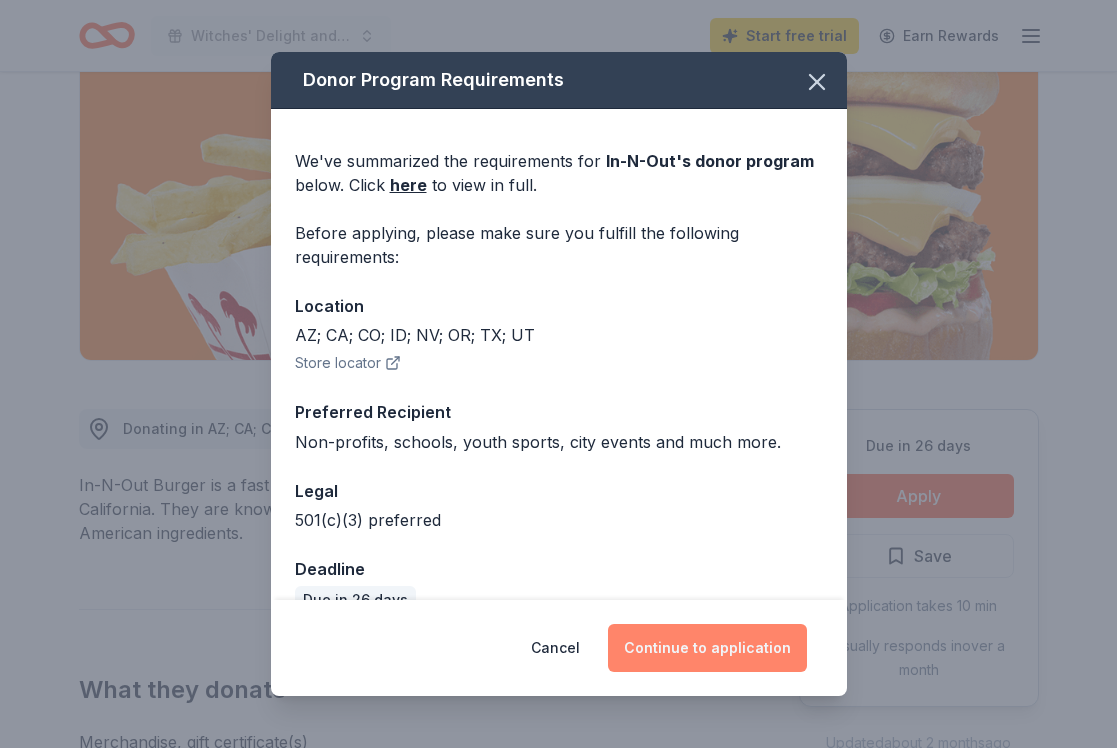 click on "Continue to application" at bounding box center (707, 648) 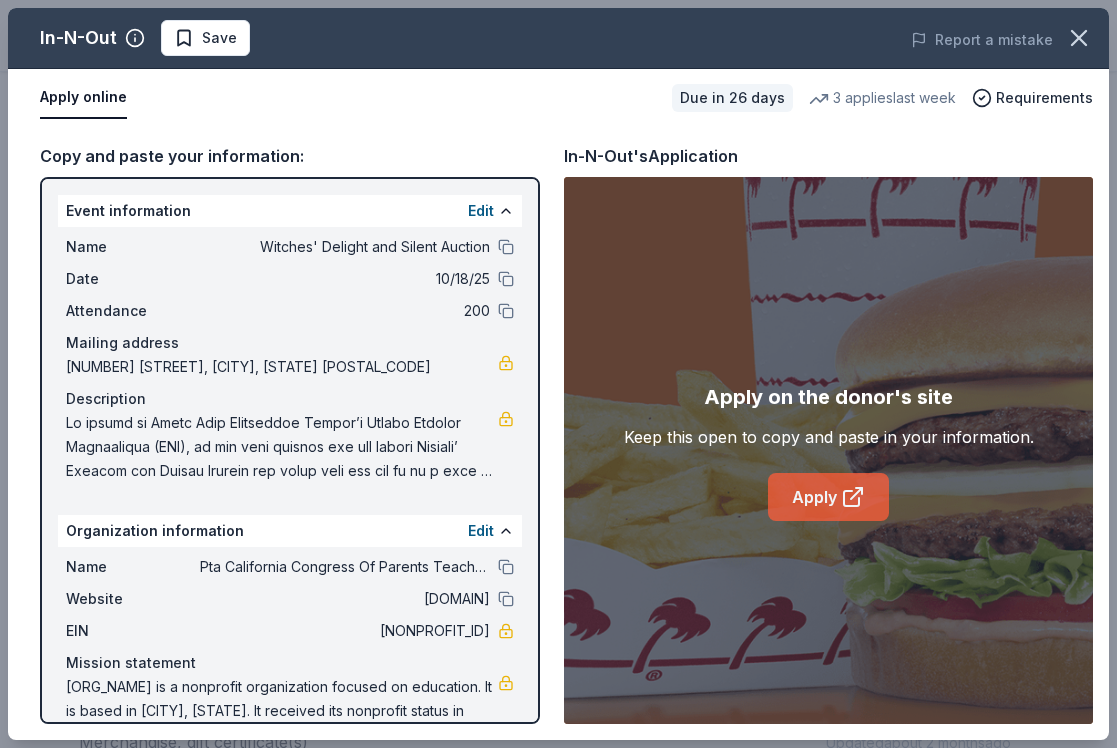 click on "Apply" at bounding box center [828, 497] 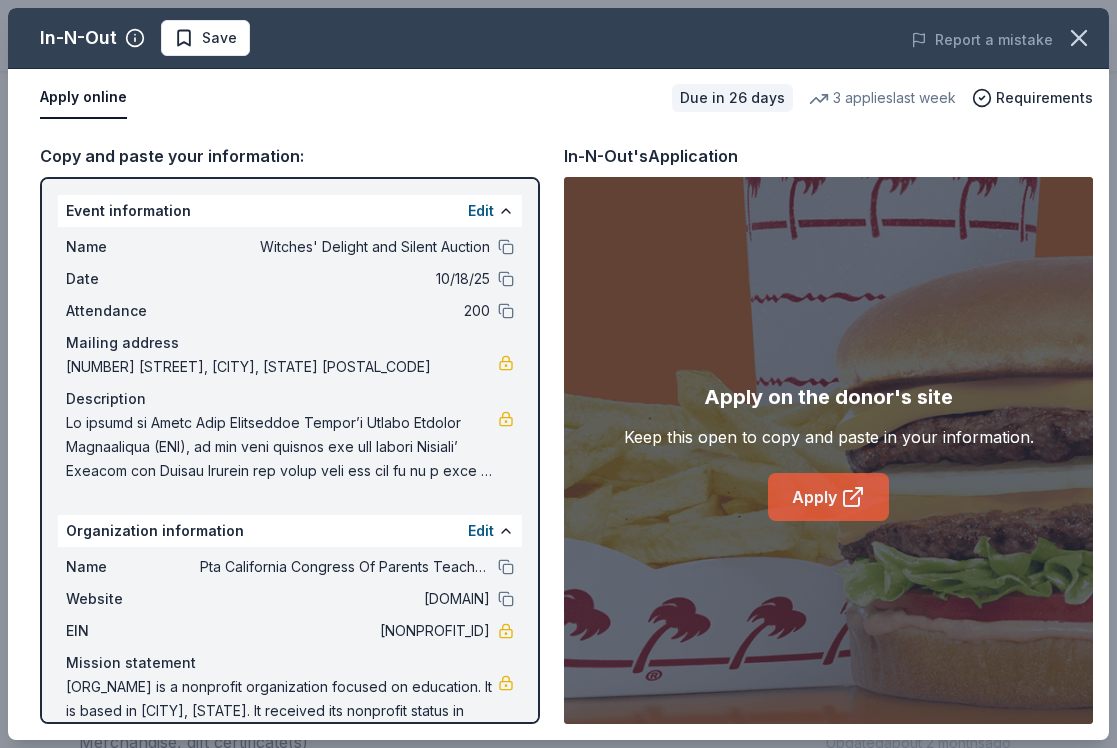 click 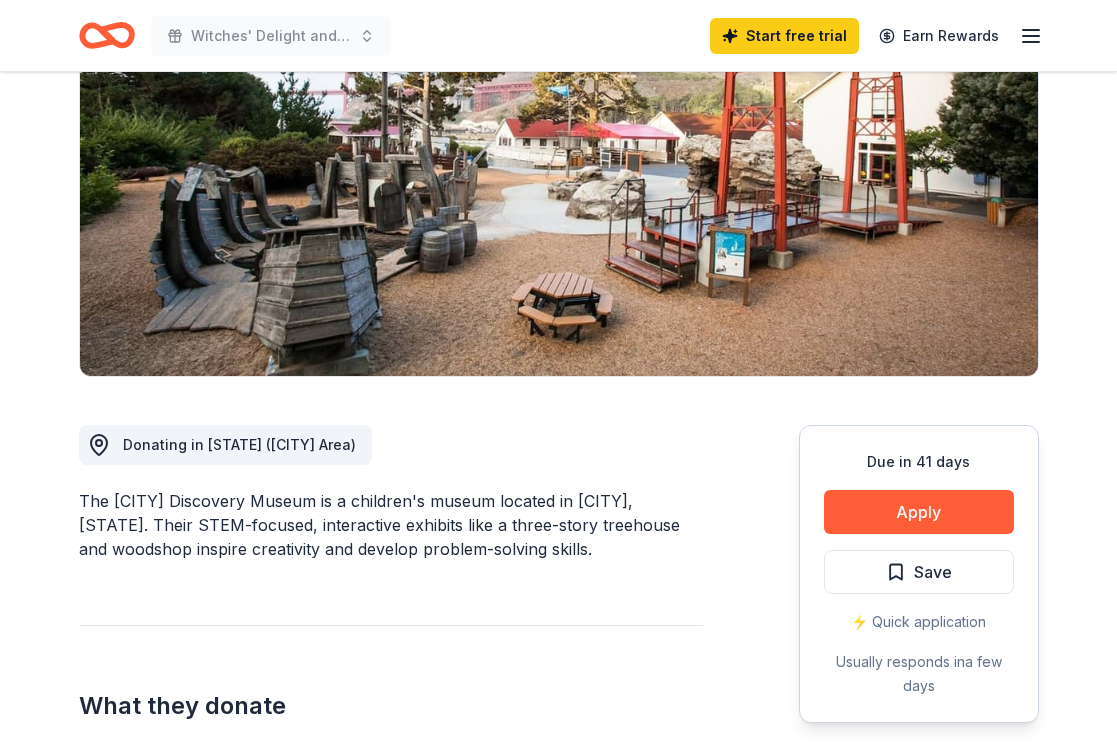 scroll, scrollTop: 239, scrollLeft: 0, axis: vertical 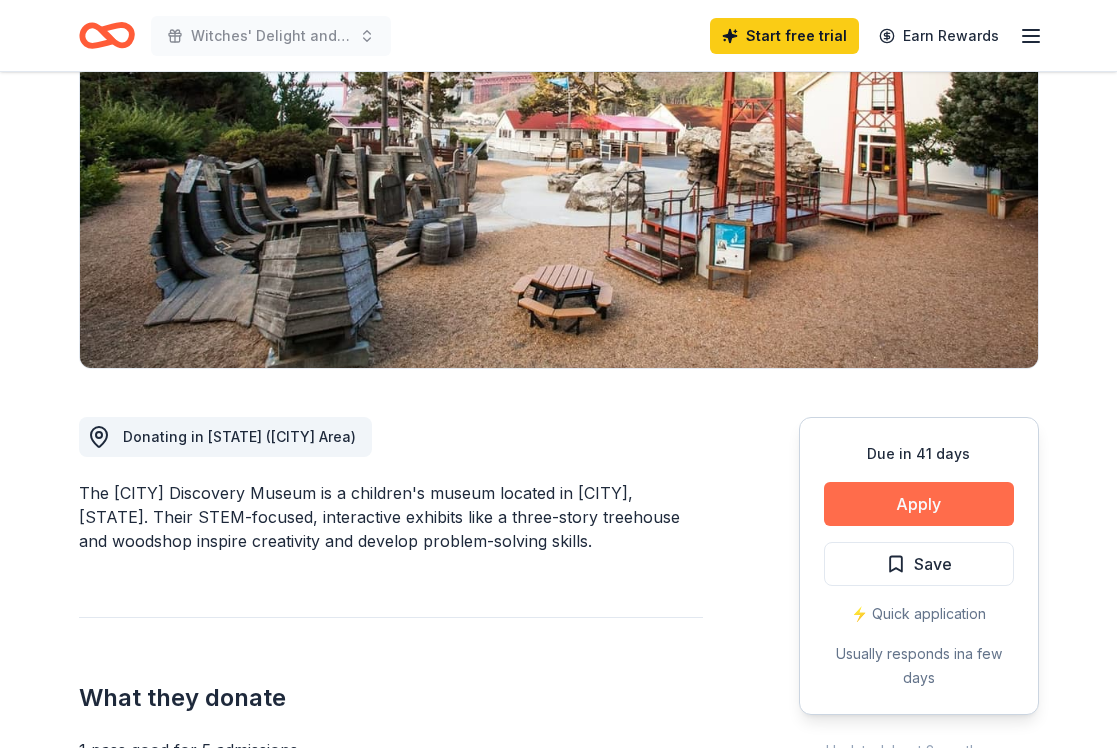 click on "Apply" at bounding box center (919, 504) 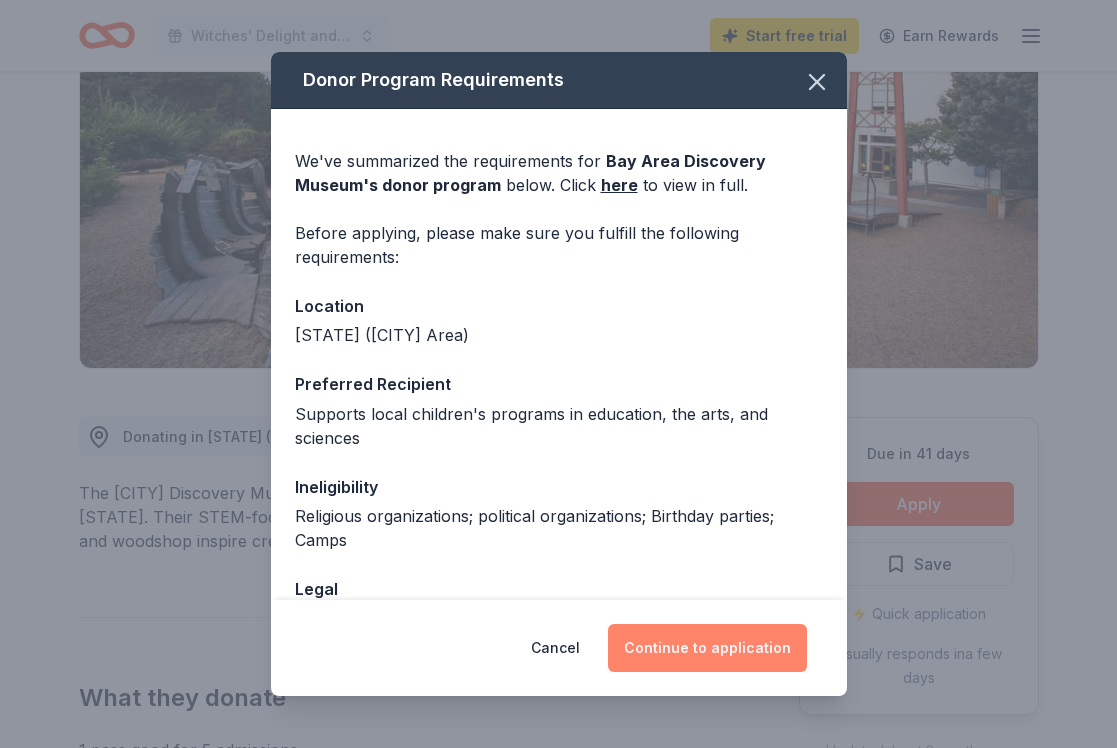 click on "Continue to application" at bounding box center (707, 648) 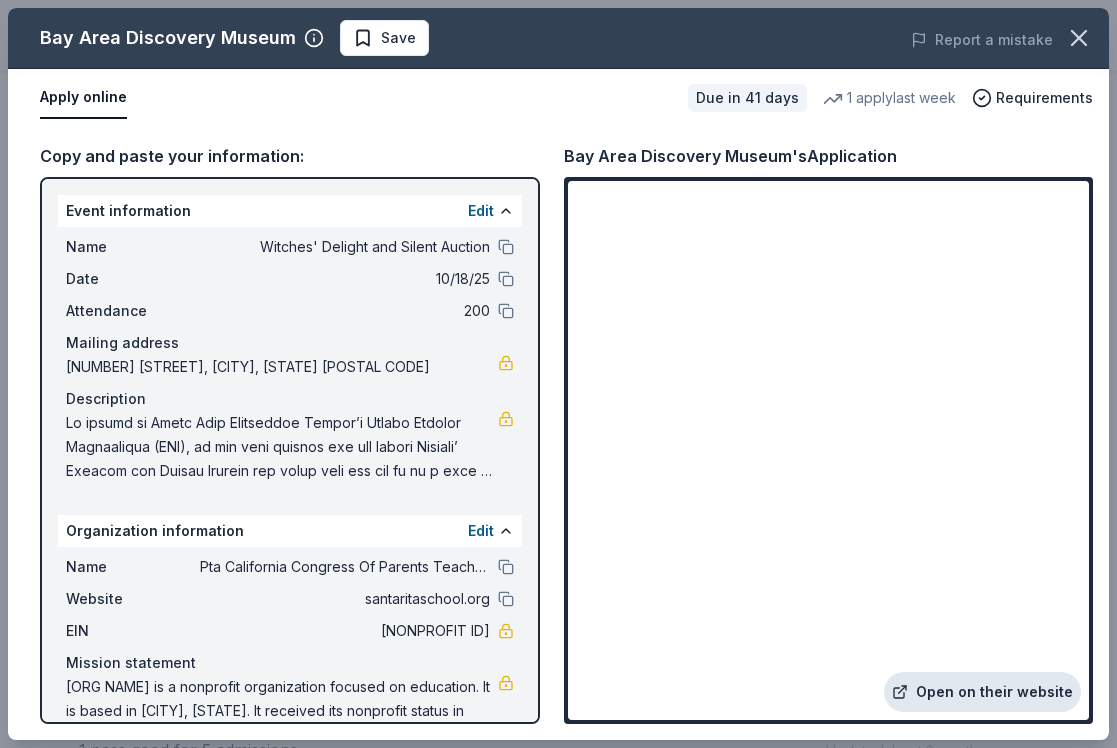 click on "Open on their website" at bounding box center [982, 692] 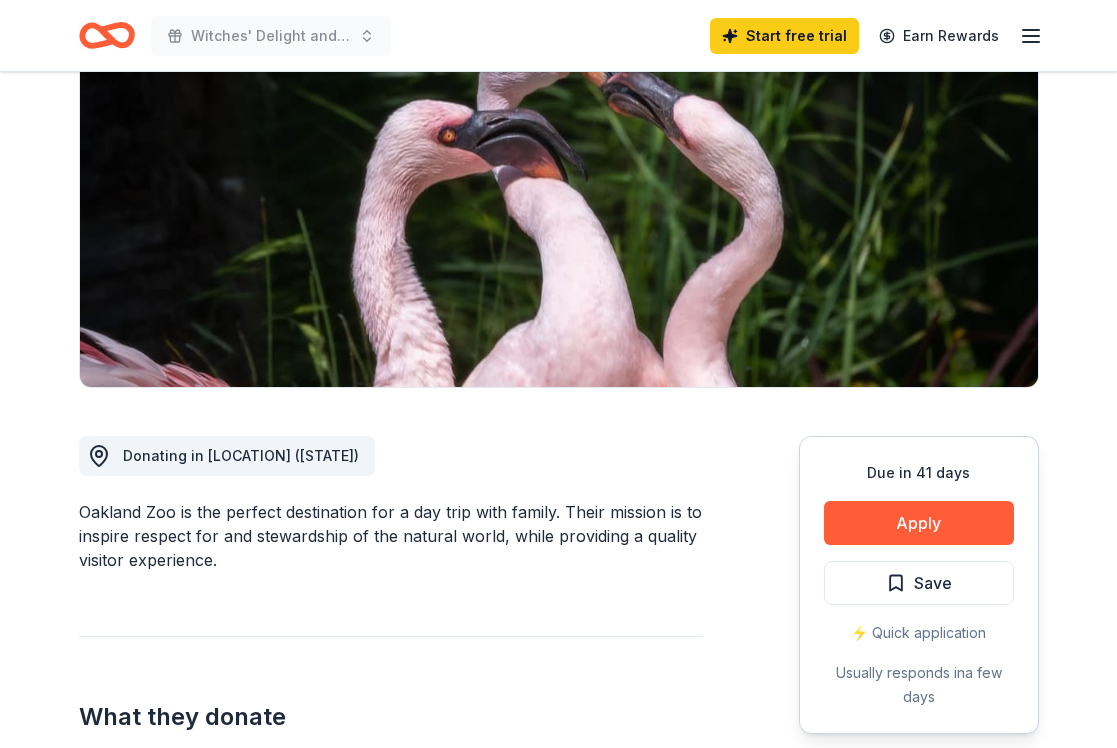 scroll, scrollTop: 231, scrollLeft: 0, axis: vertical 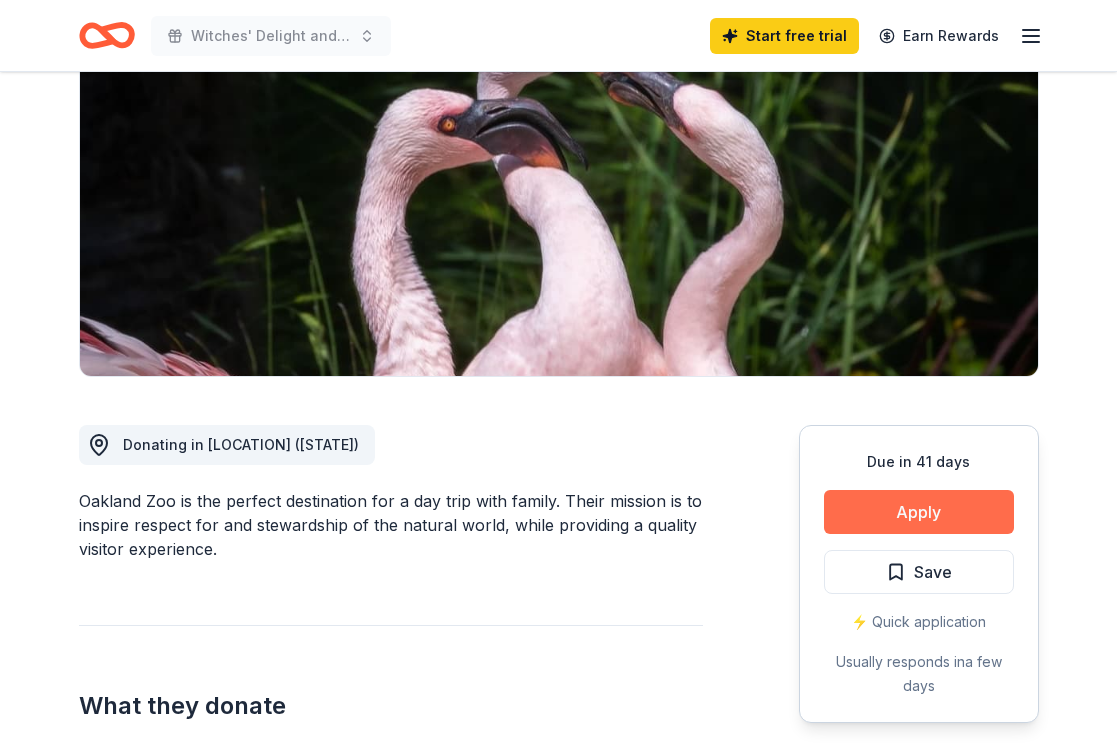 click on "Apply" at bounding box center (919, 512) 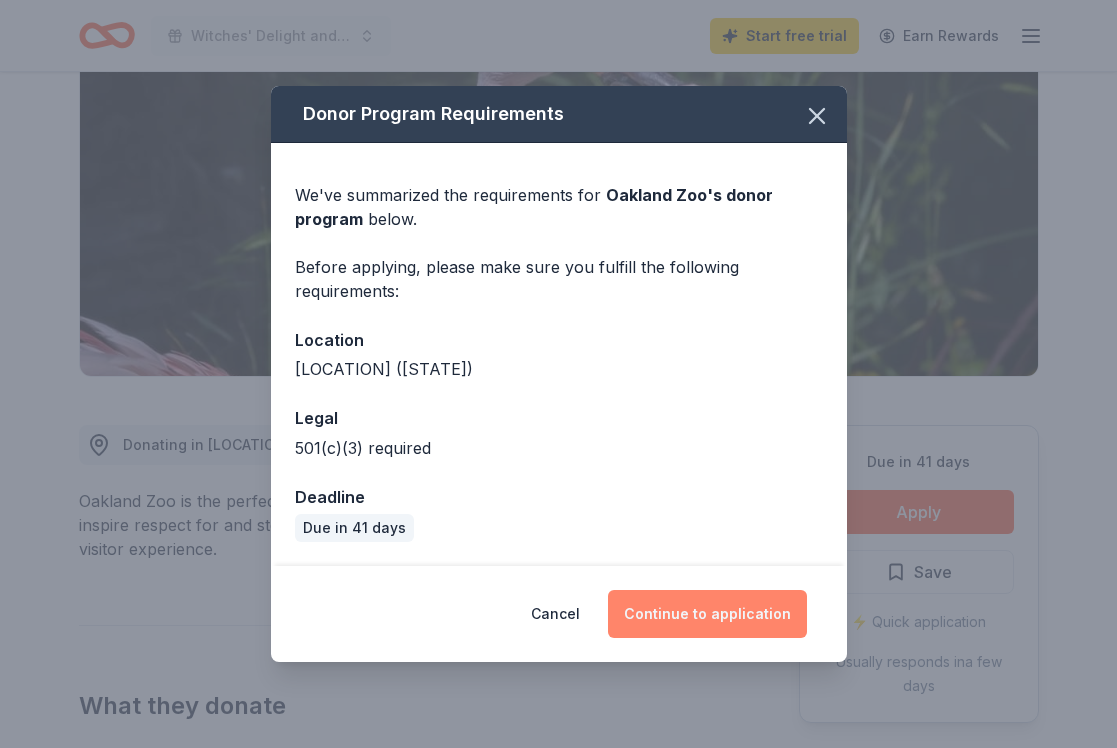 click on "Continue to application" at bounding box center (707, 614) 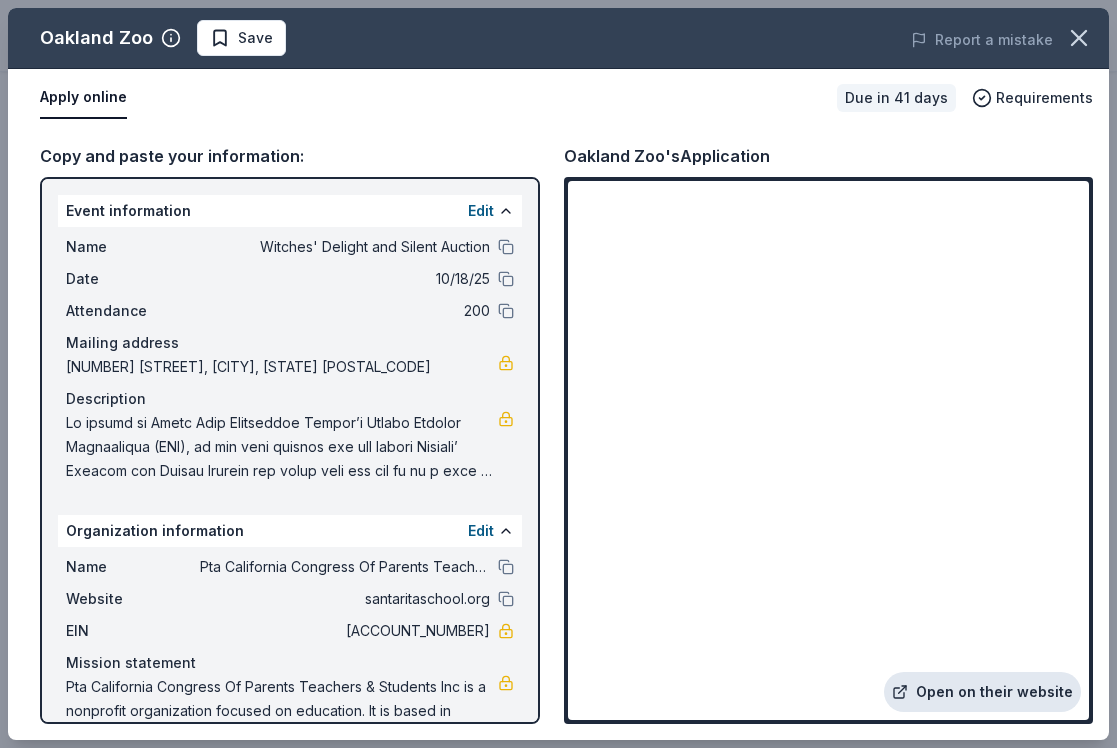 click on "Open on their website" at bounding box center (982, 692) 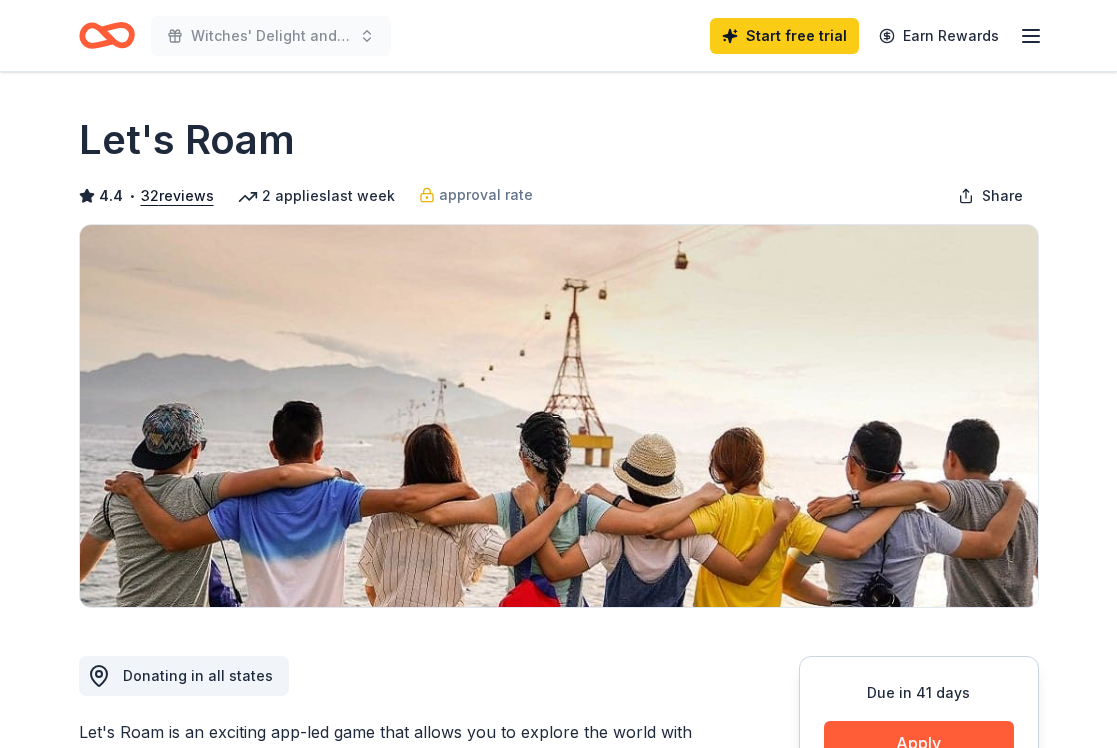scroll, scrollTop: 0, scrollLeft: 0, axis: both 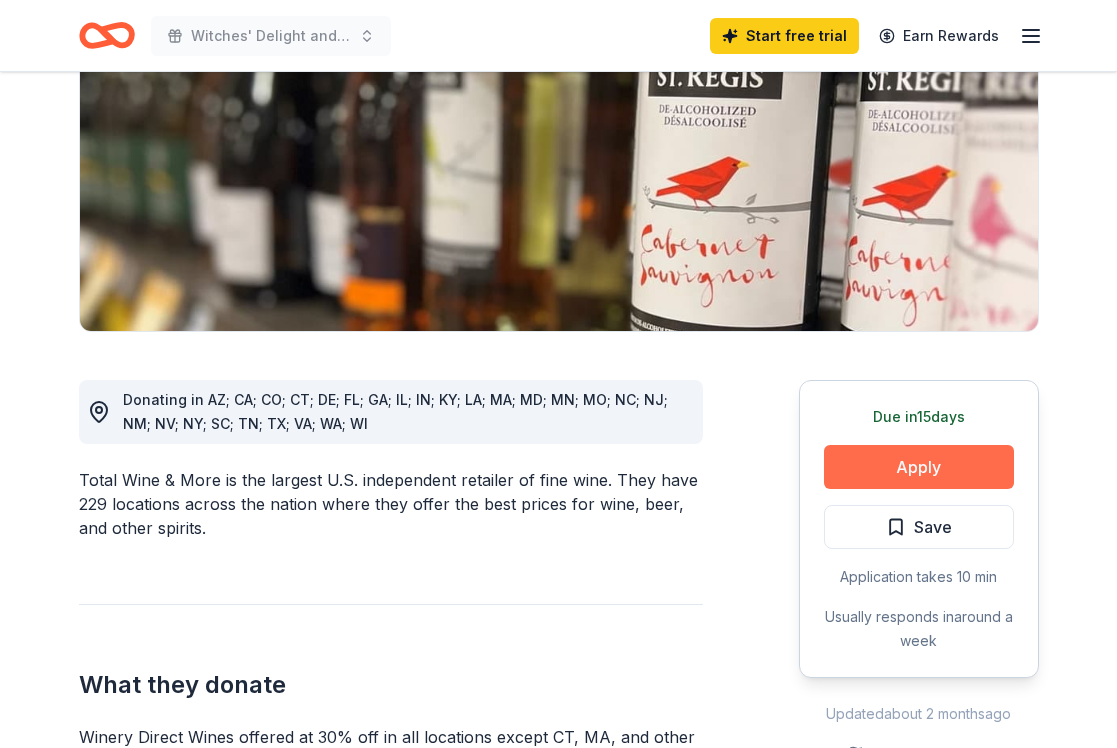 click on "Apply" at bounding box center [919, 467] 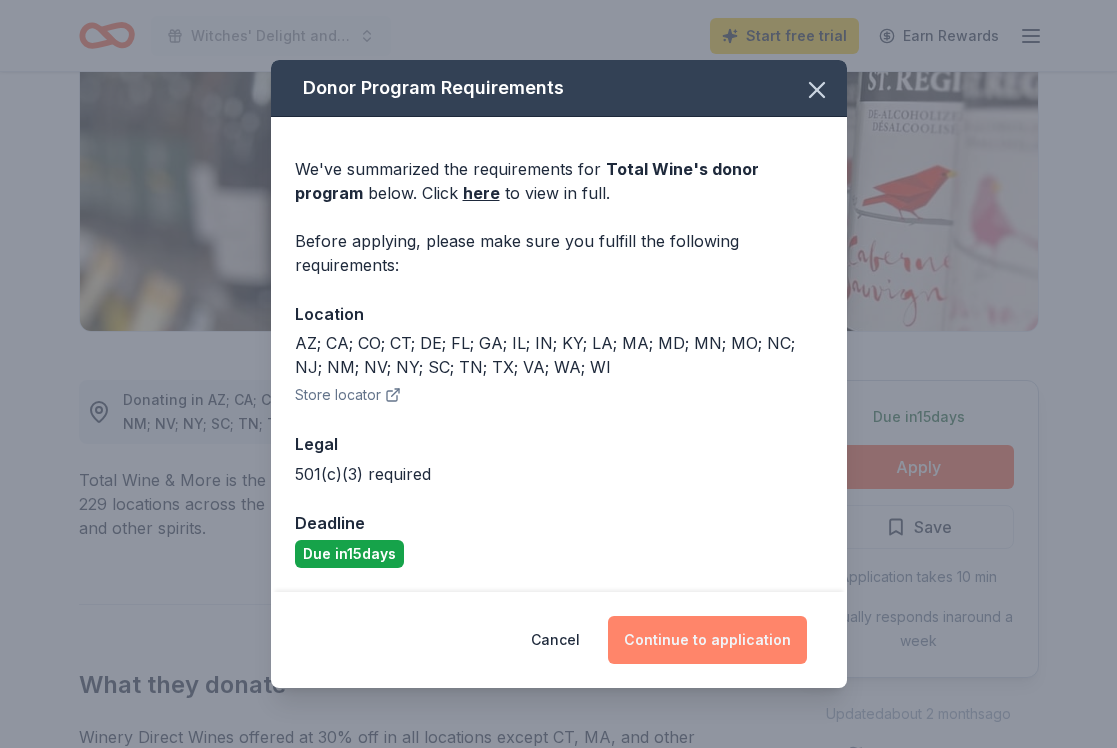 click on "Continue to application" at bounding box center [707, 640] 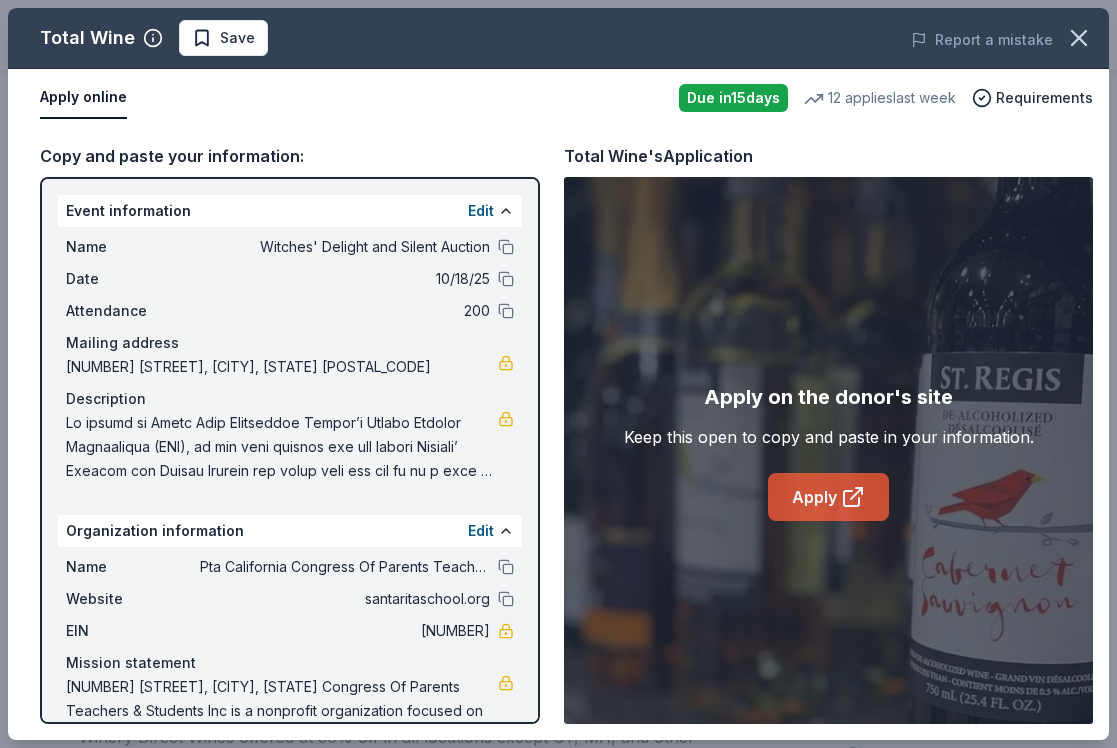 click on "Apply" at bounding box center (828, 497) 